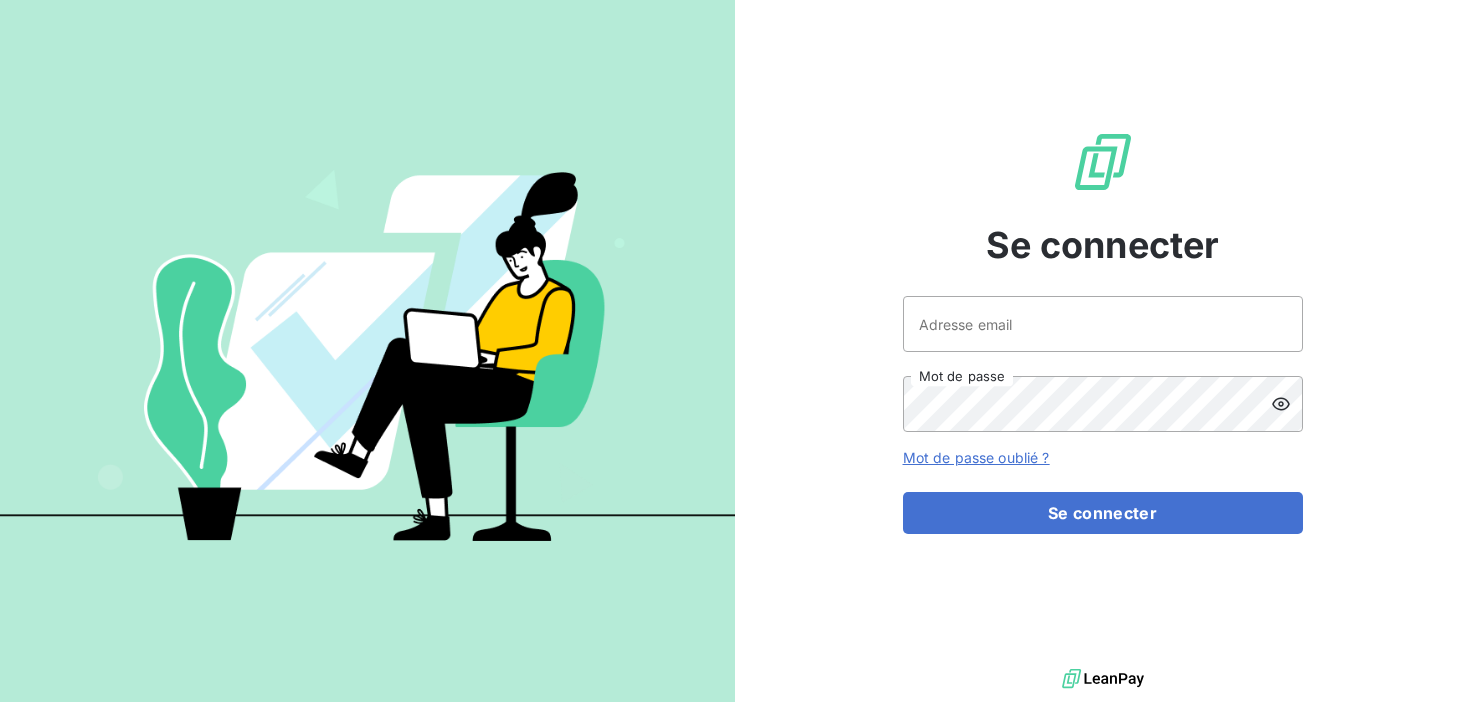 scroll, scrollTop: 0, scrollLeft: 0, axis: both 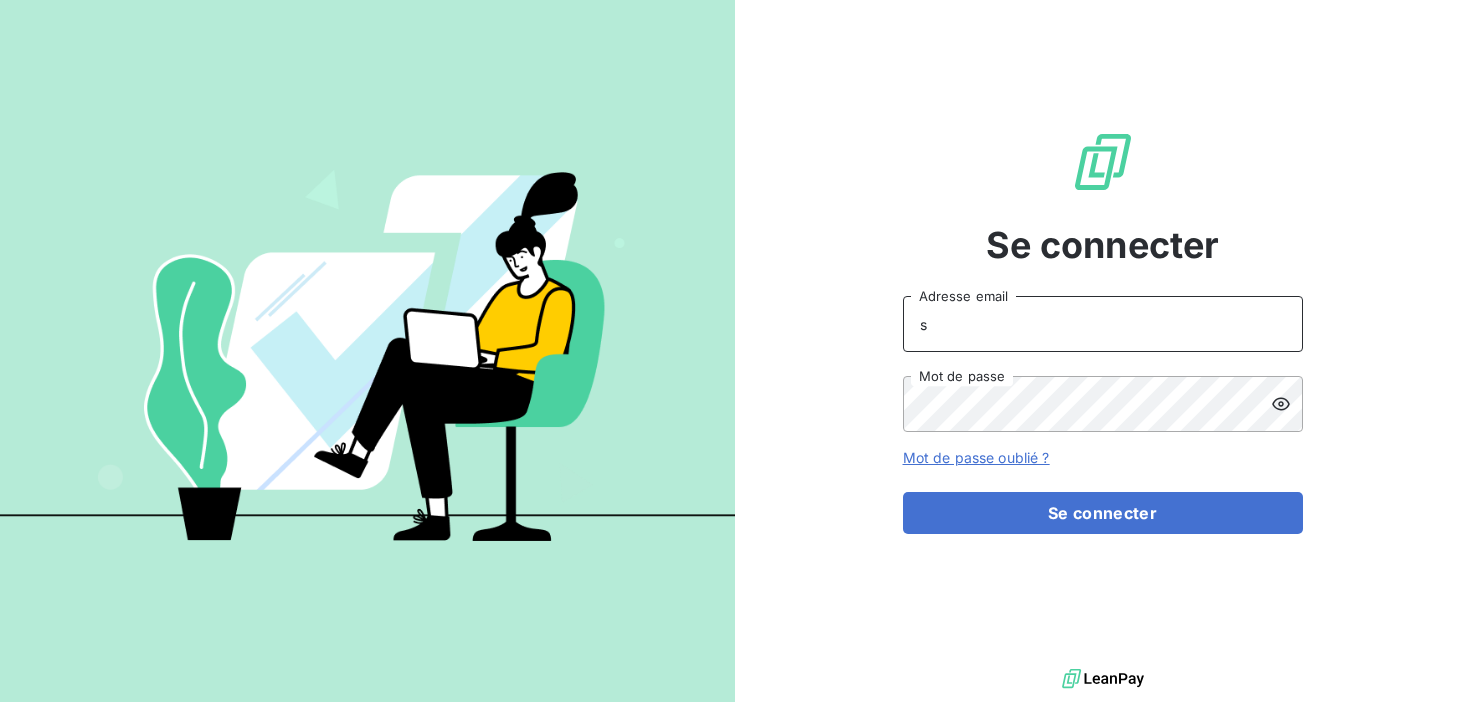 click on "s" at bounding box center (1103, 324) 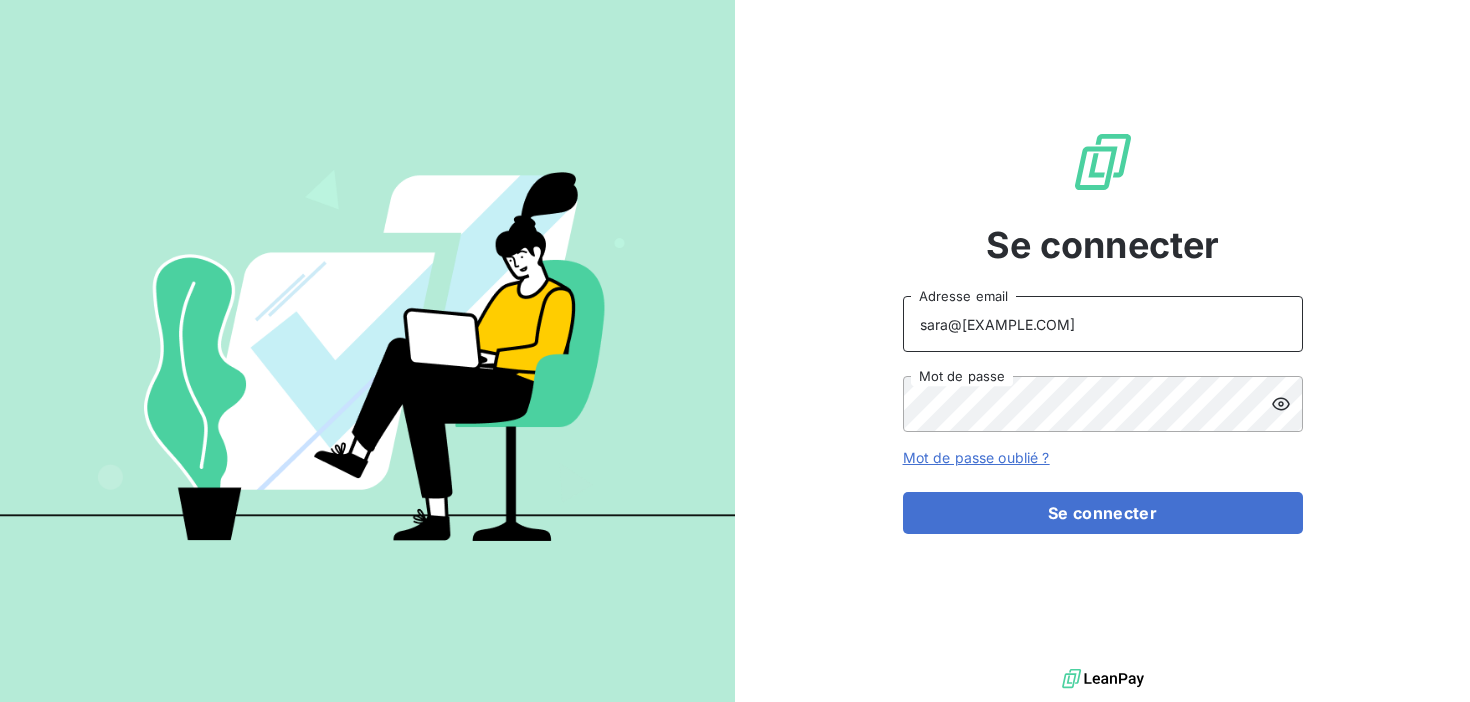 type on "sara@[EXAMPLE.COM]" 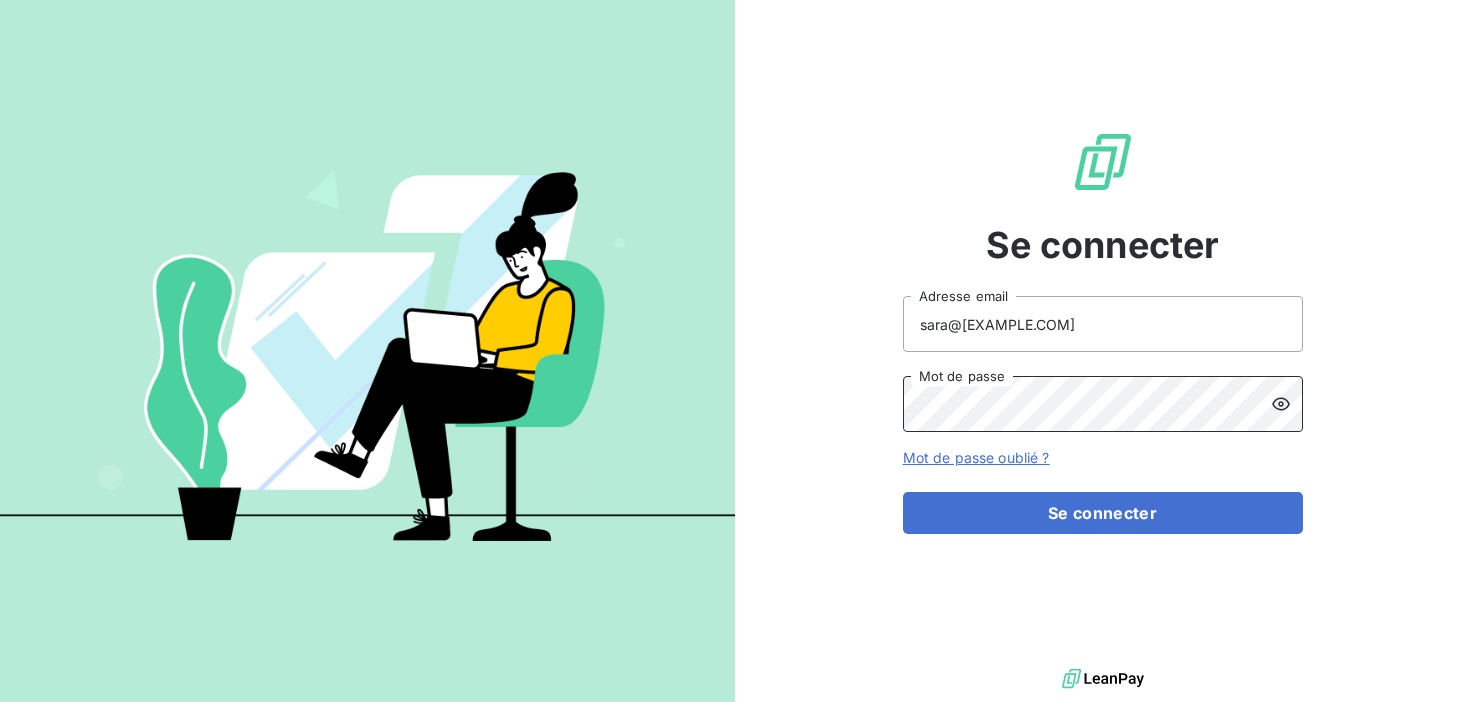 click on "Se connecter" at bounding box center (1103, 513) 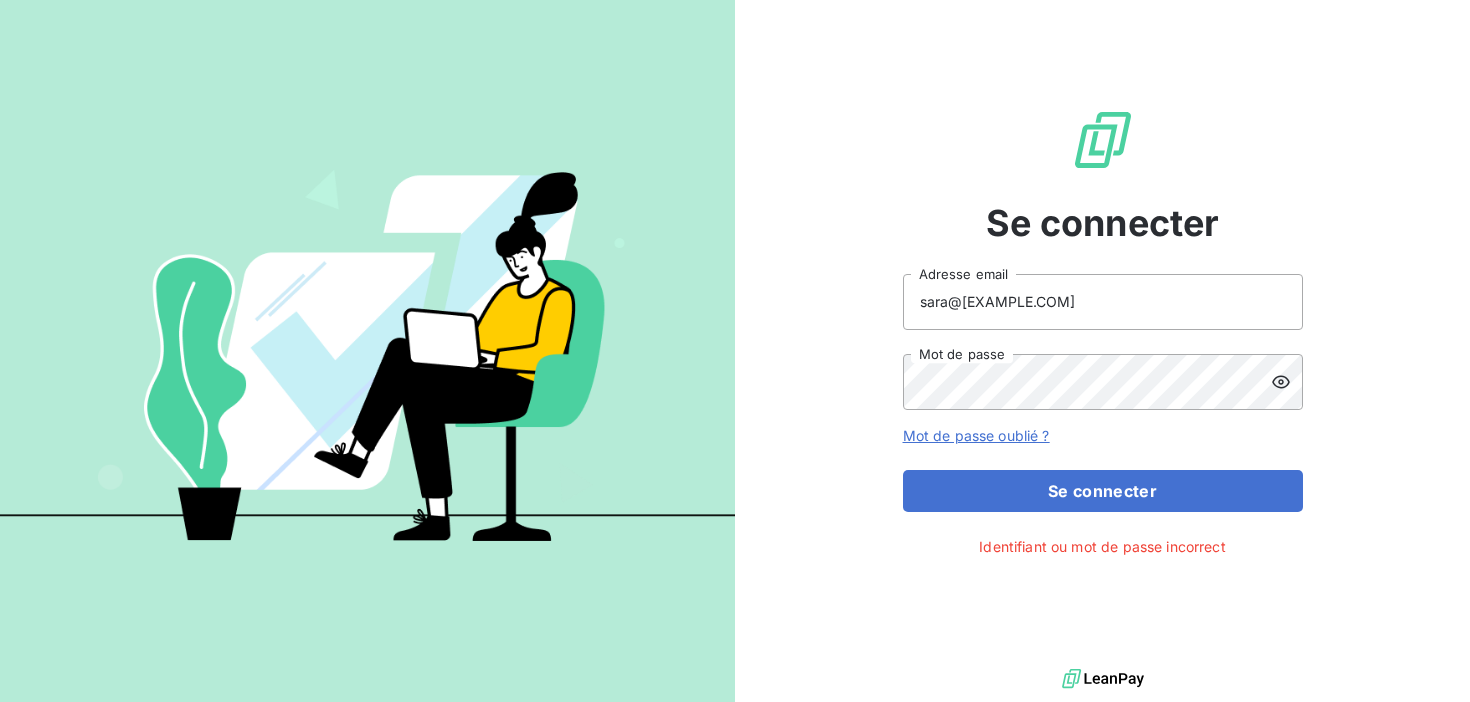 click 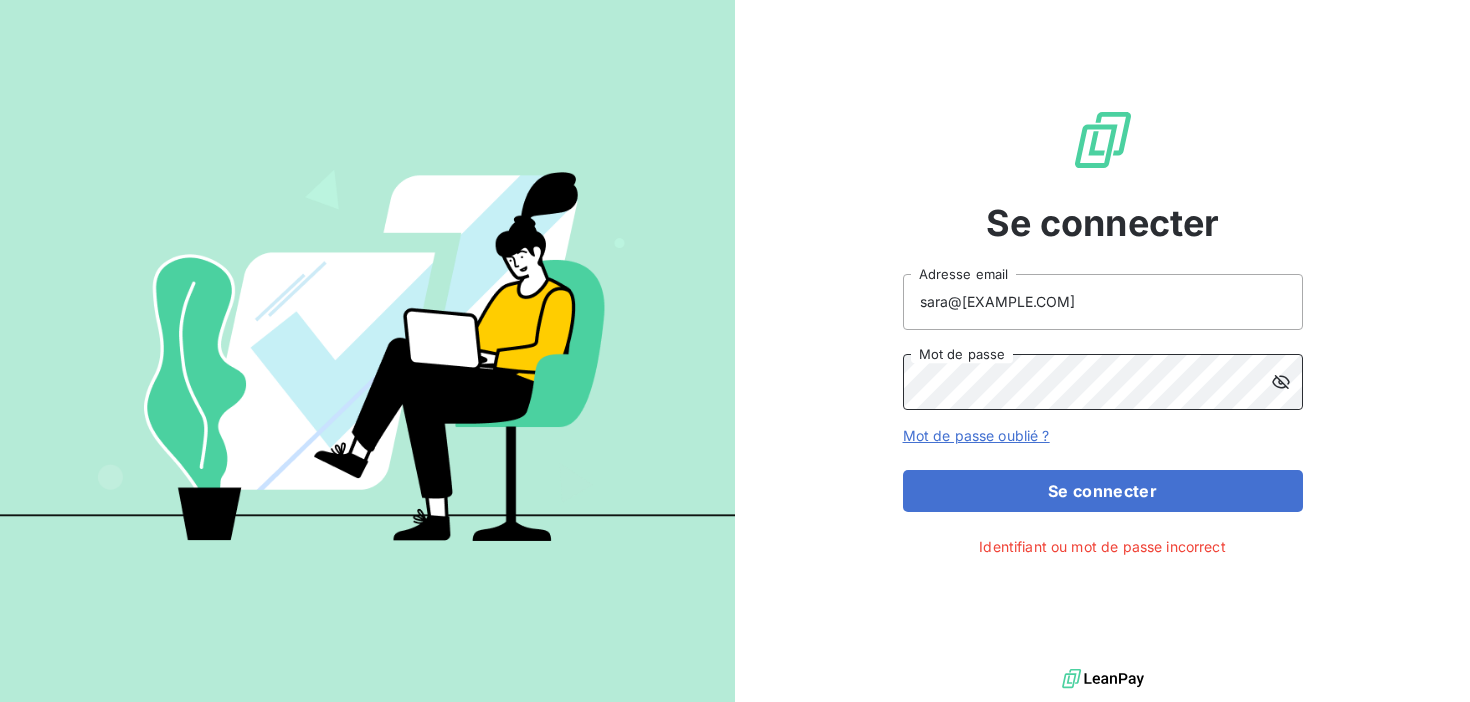 click on "Se connecter" at bounding box center [1103, 491] 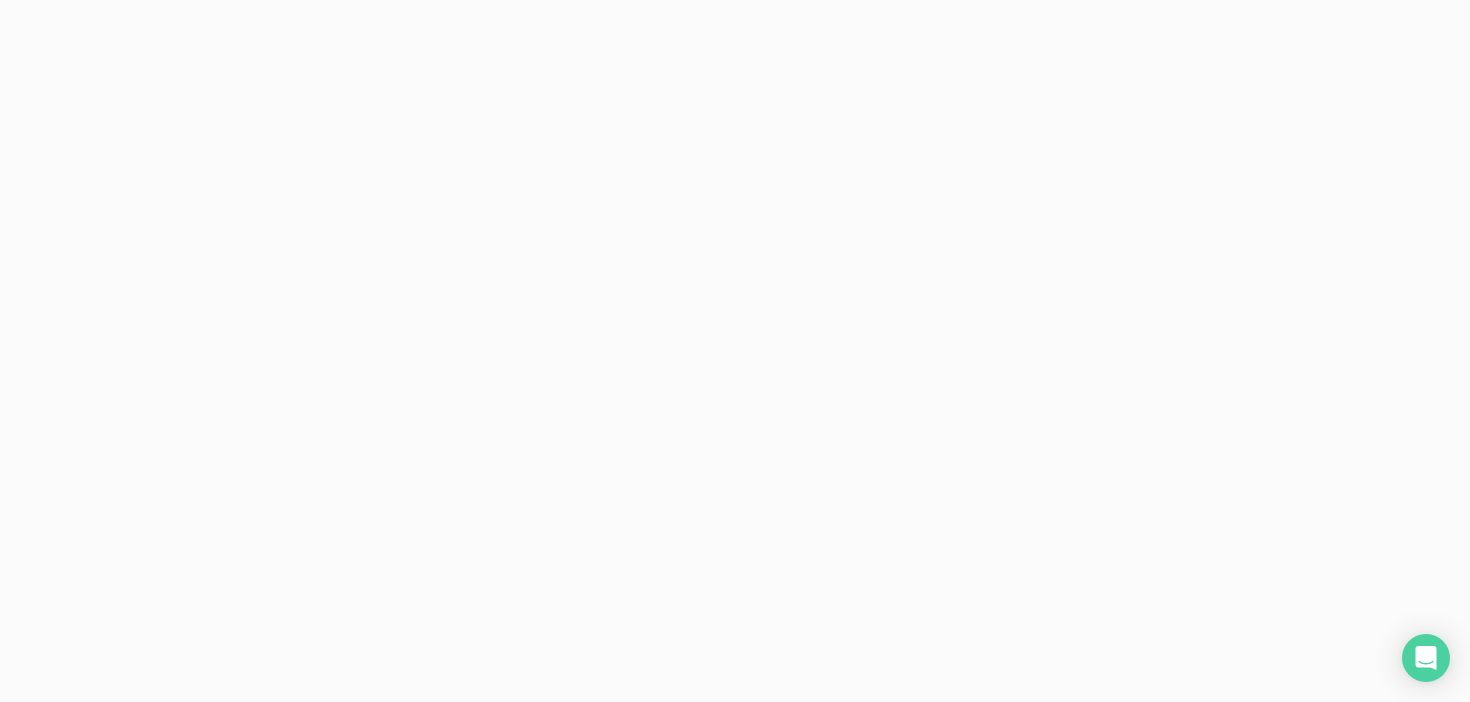 scroll, scrollTop: 0, scrollLeft: 0, axis: both 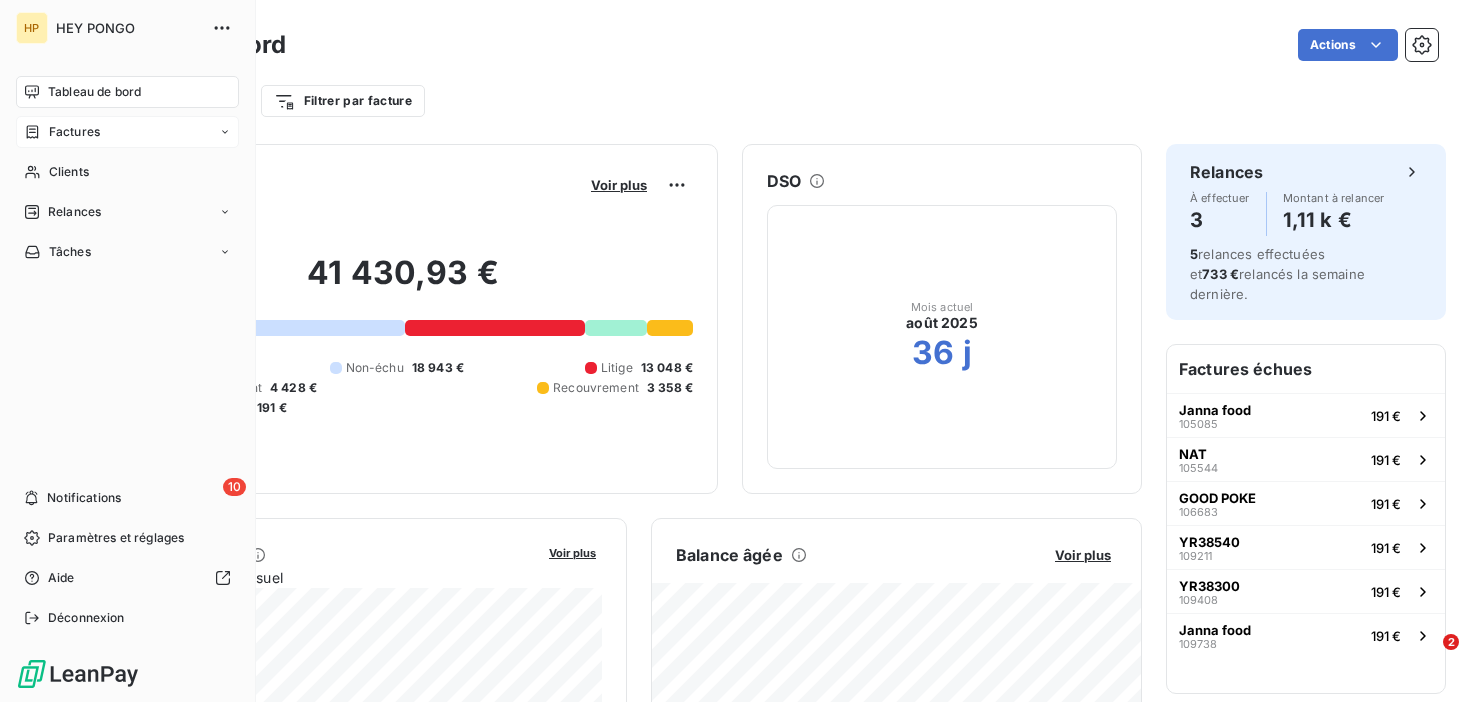 click on "Factures" at bounding box center [74, 132] 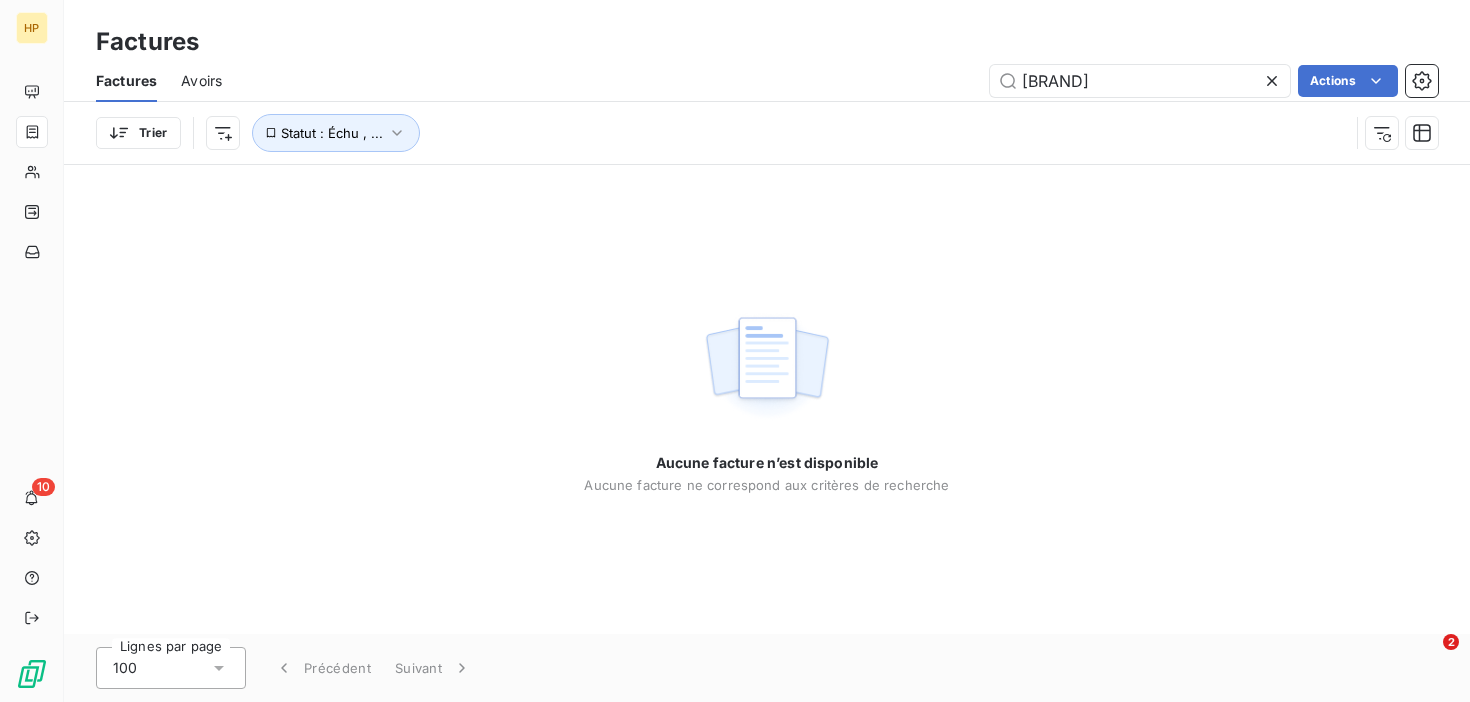 drag, startPoint x: 1133, startPoint y: 75, endPoint x: 561, endPoint y: 44, distance: 572.8394 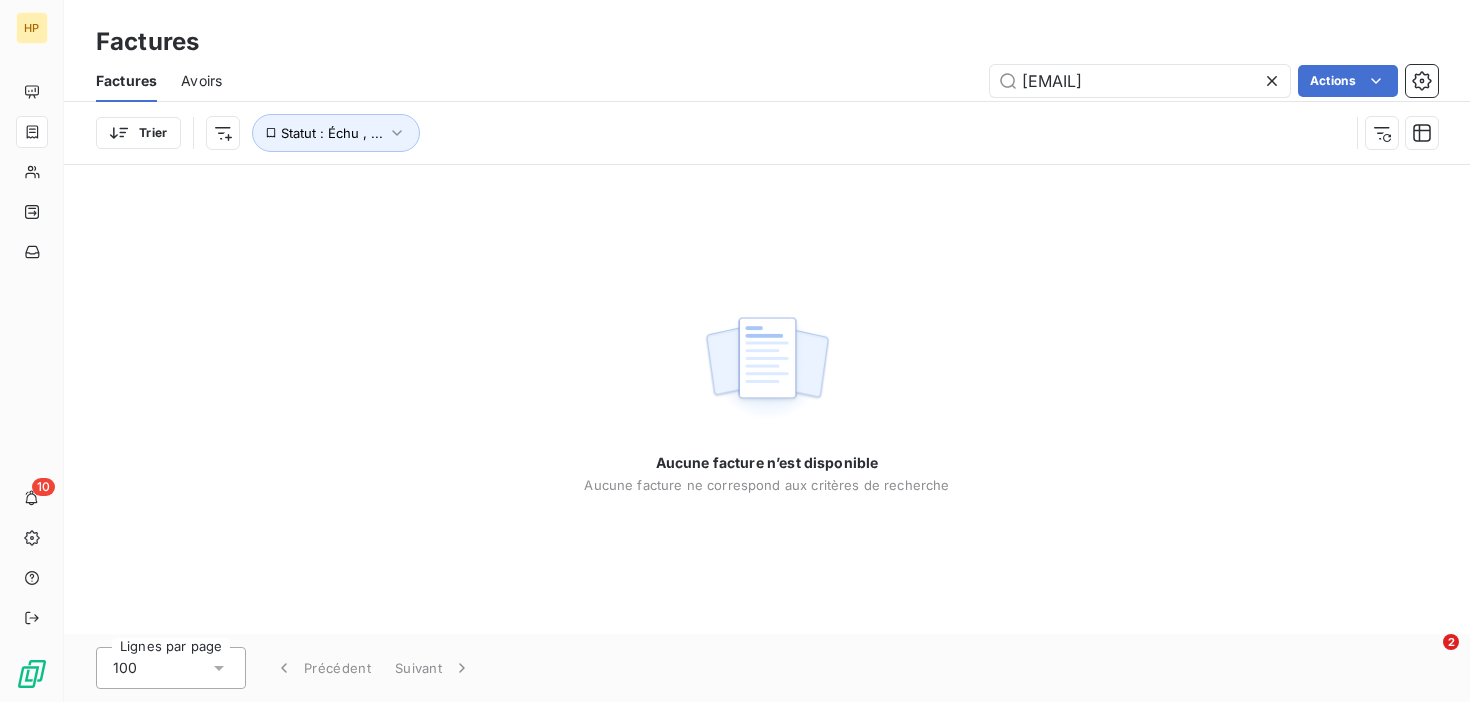 type on "[EMAIL]" 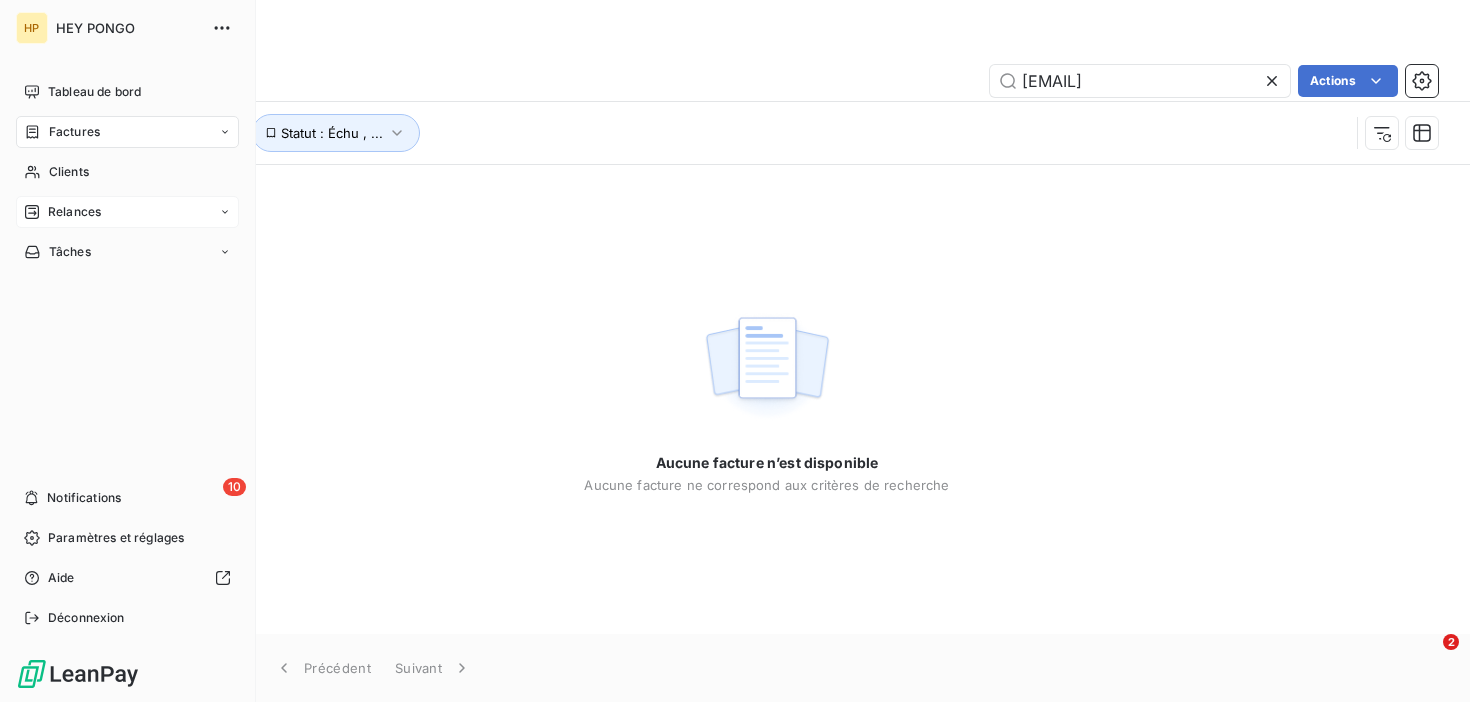 click on "Relances" at bounding box center (74, 212) 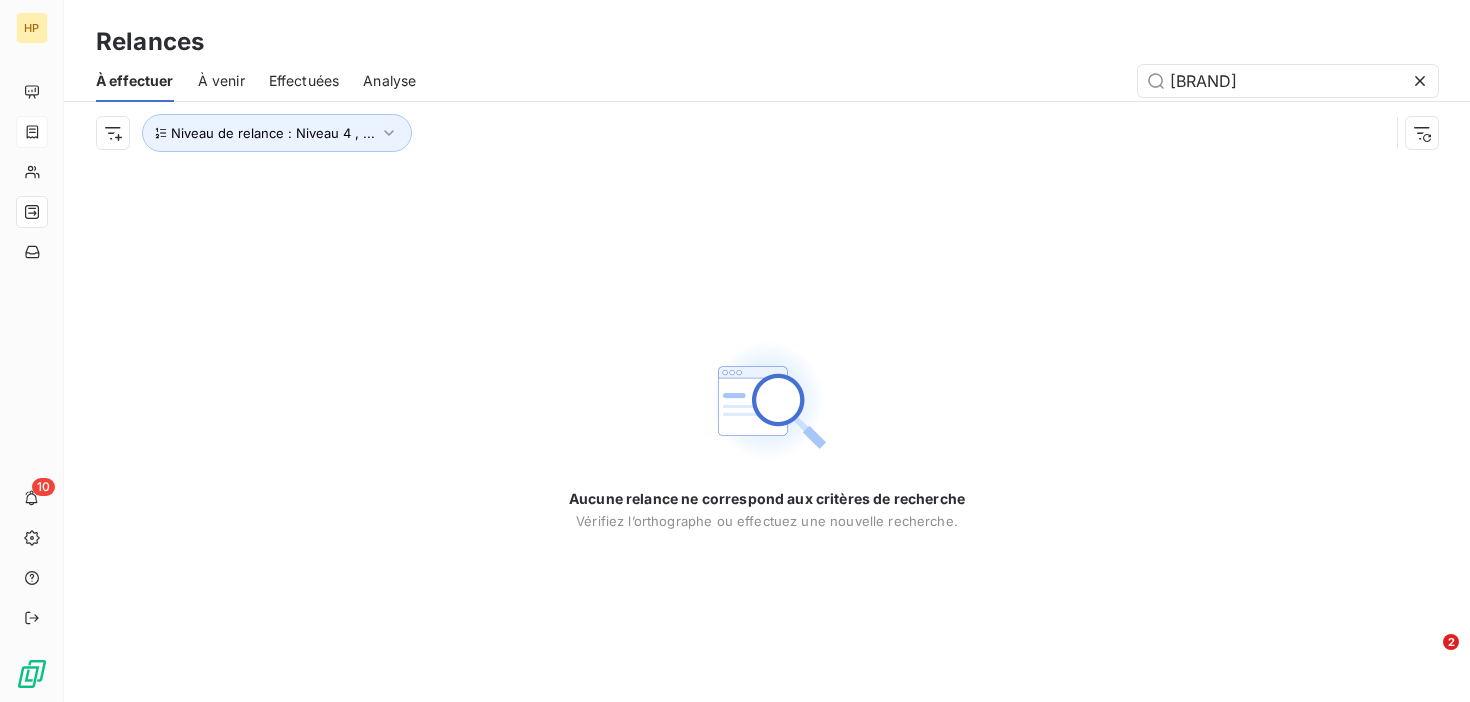 drag, startPoint x: 1317, startPoint y: 74, endPoint x: 833, endPoint y: 16, distance: 487.46283 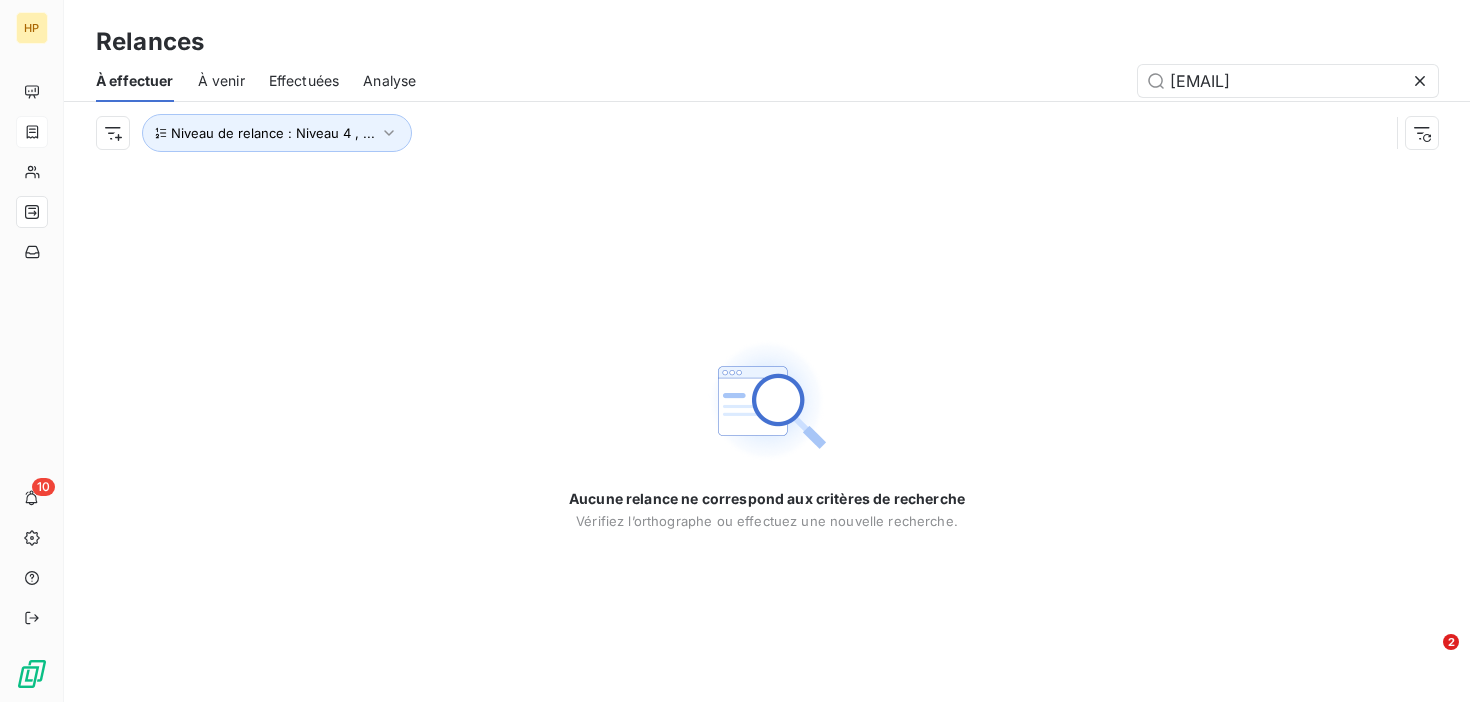 type on "[EMAIL]" 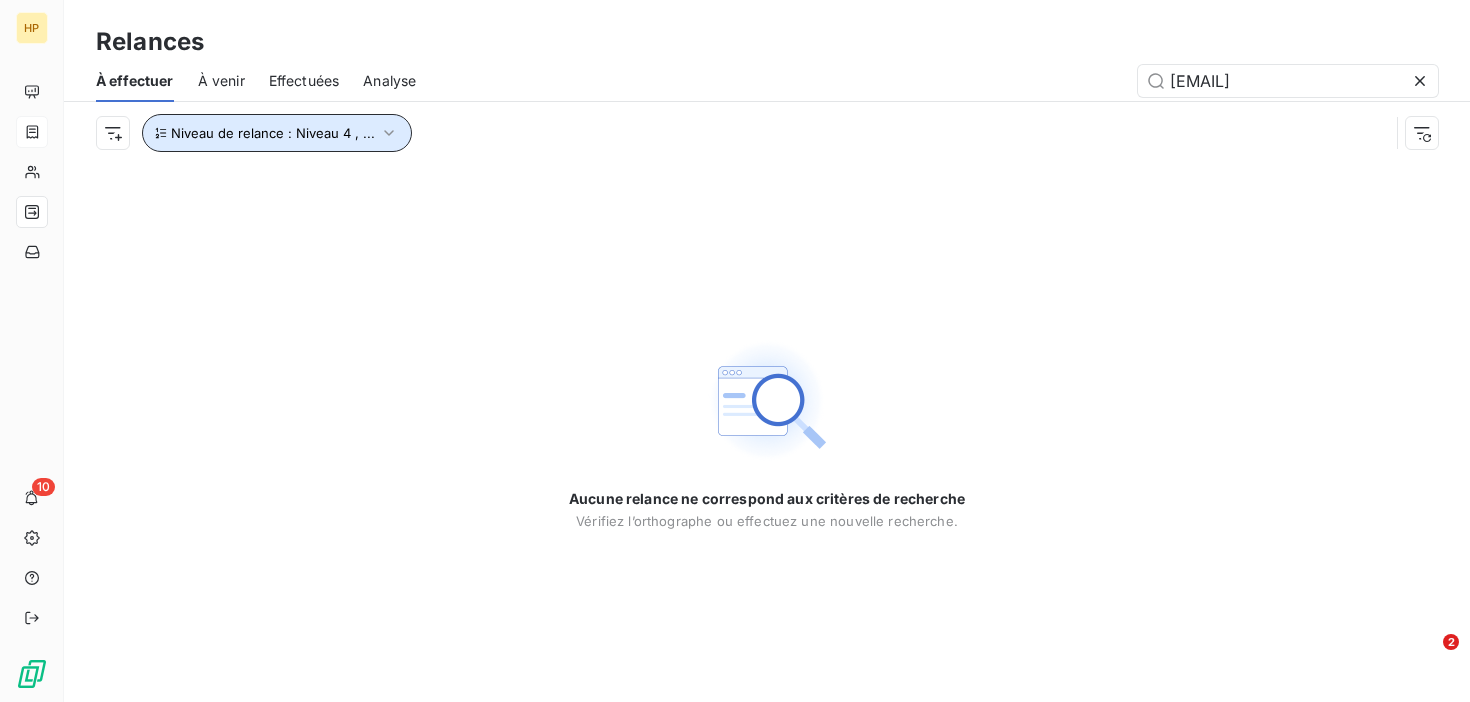click on "Niveau de relance  : Niveau 4 , ..." at bounding box center (273, 133) 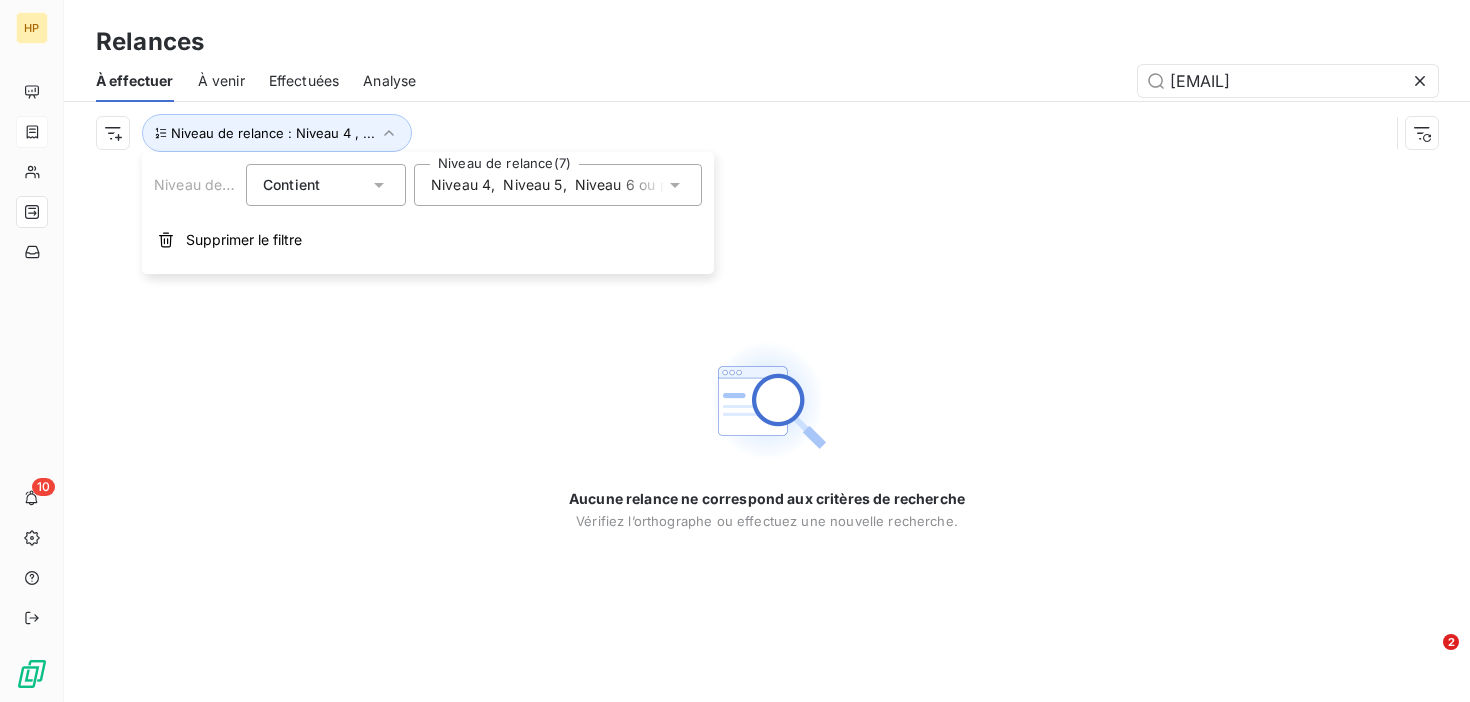 click on "Niveau de relance Contient is Niveau de relance  (7) Niveau 4 , Niveau 5 , Niveau 6 ou plus , Niveau 3 , Niveau 2 , Niveau 1 , Notification Supprimer le filtre" at bounding box center (428, 213) 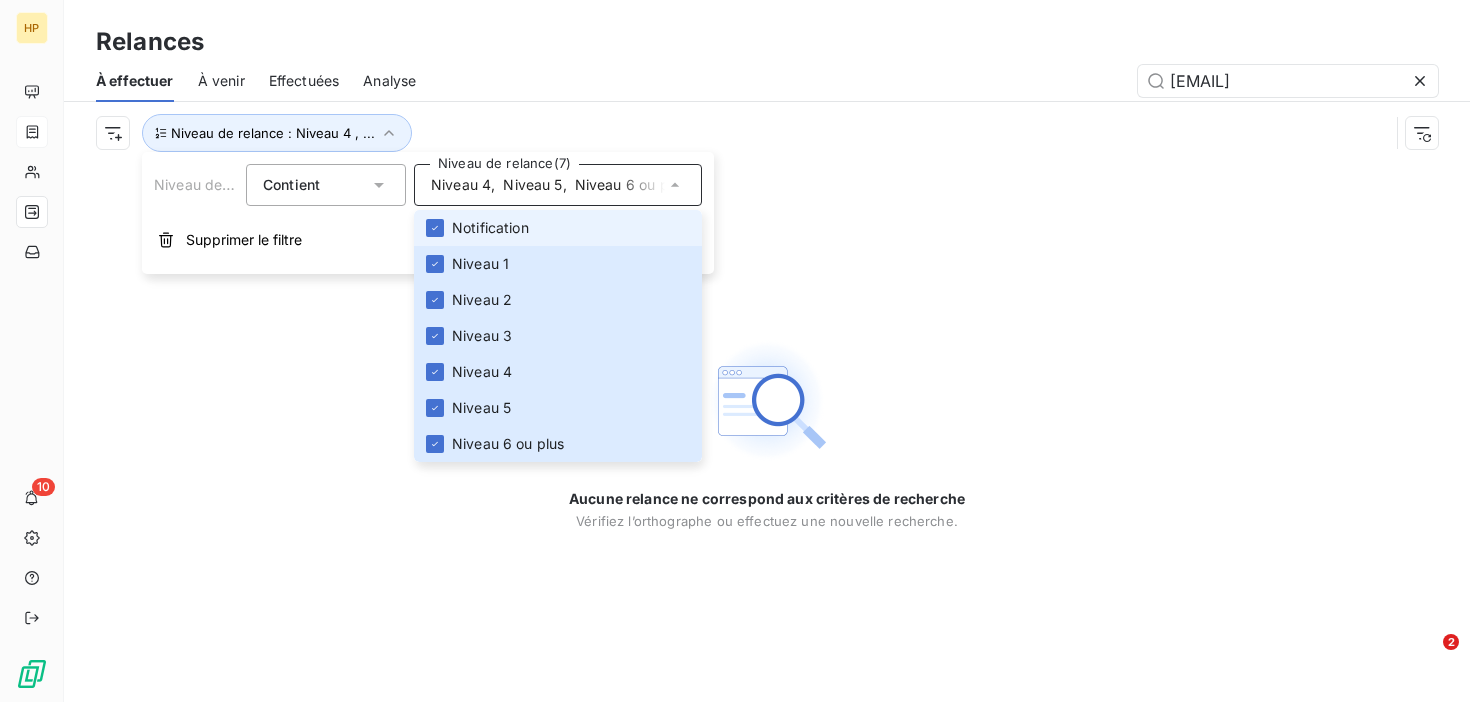 click on "Niveau 6 ou plus" at bounding box center (631, 185) 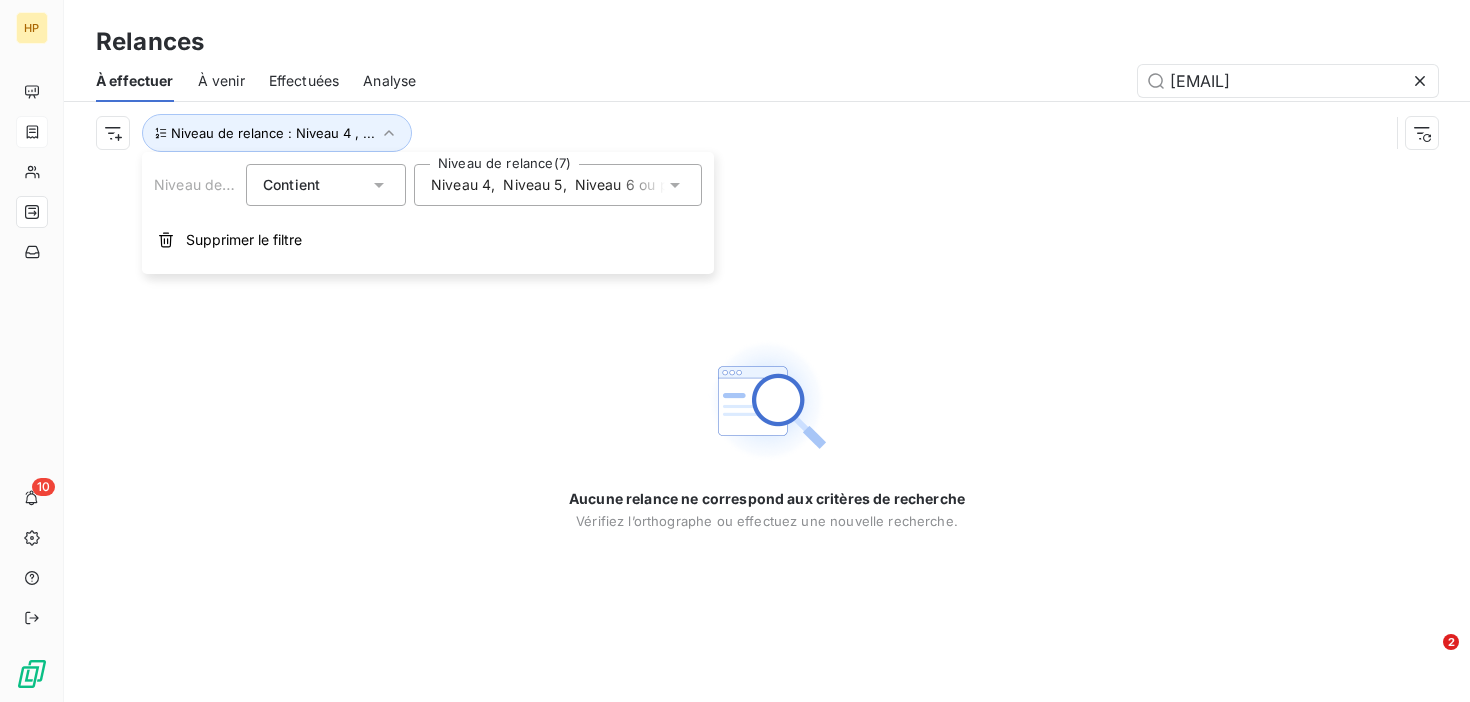 click 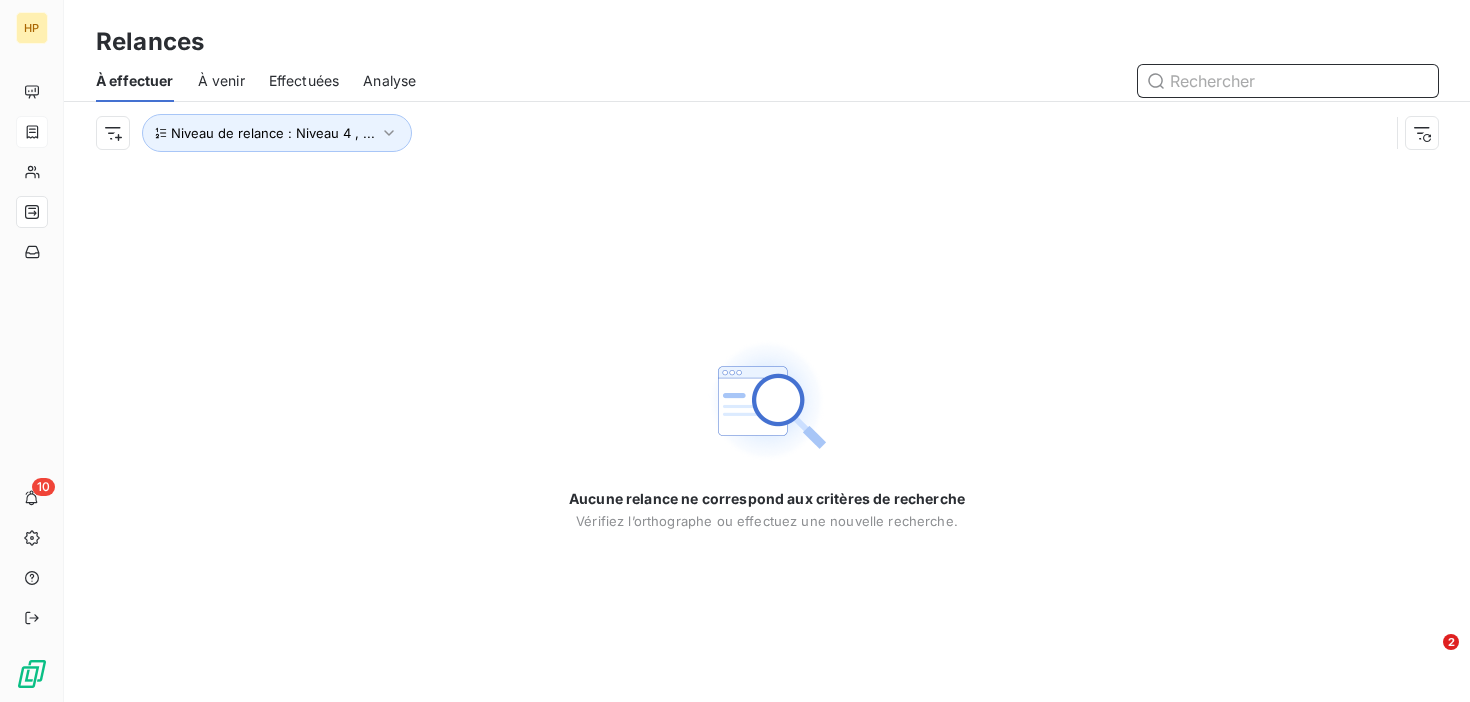 click at bounding box center (1288, 81) 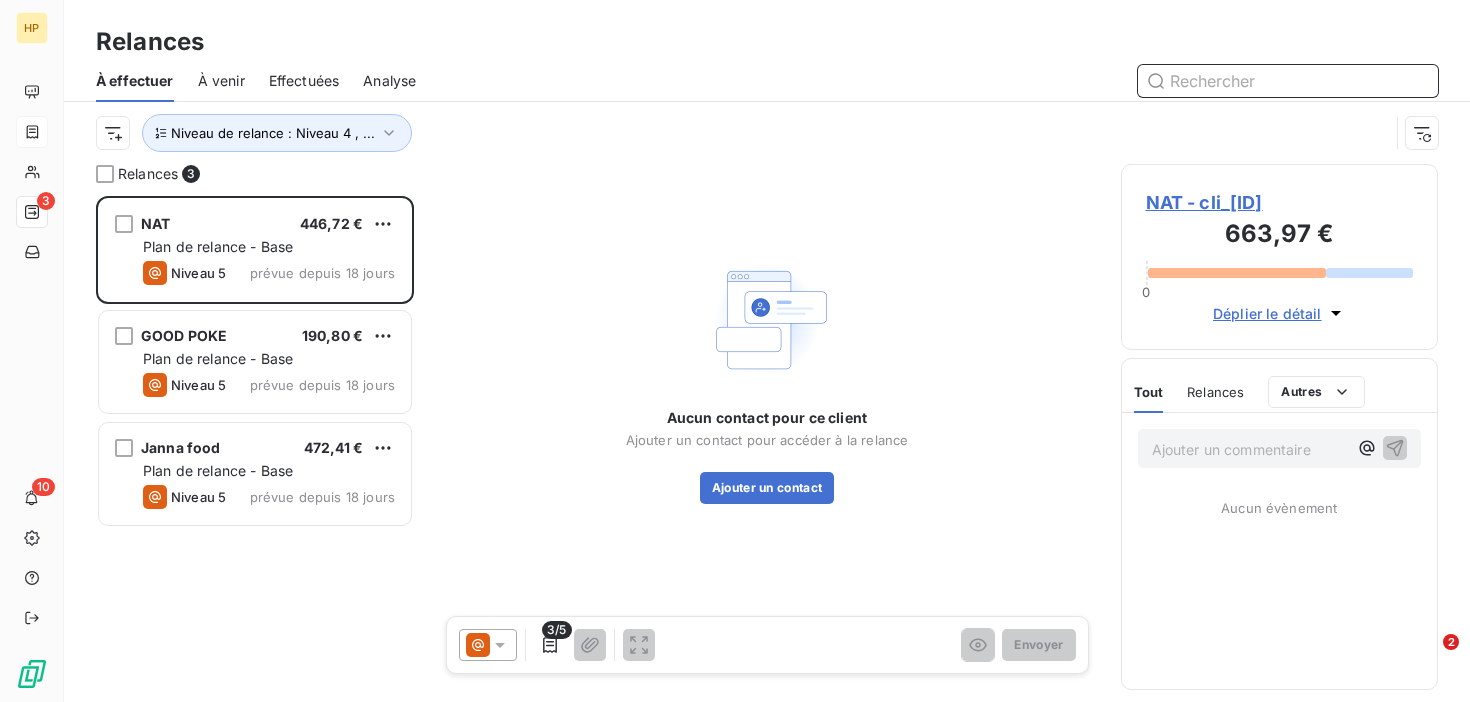 scroll, scrollTop: 1, scrollLeft: 1, axis: both 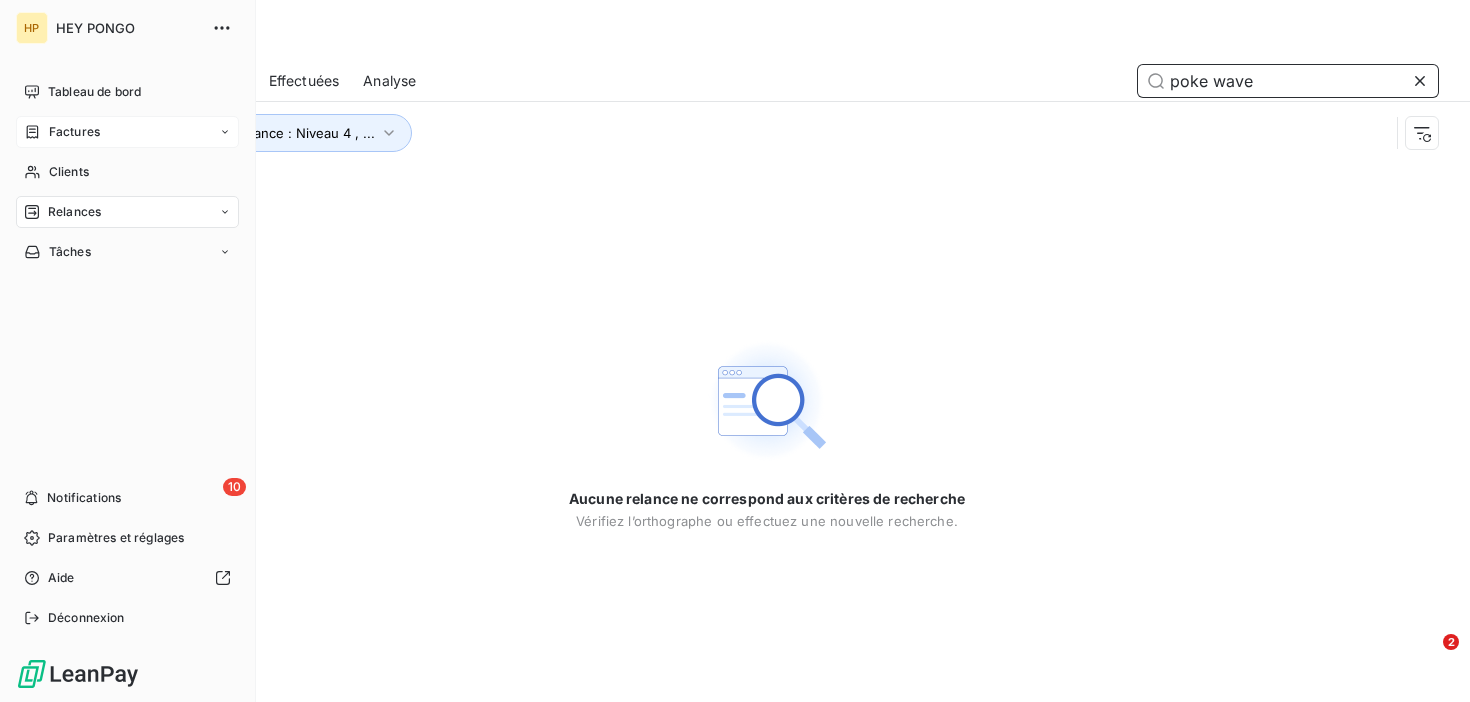type on "poke wave" 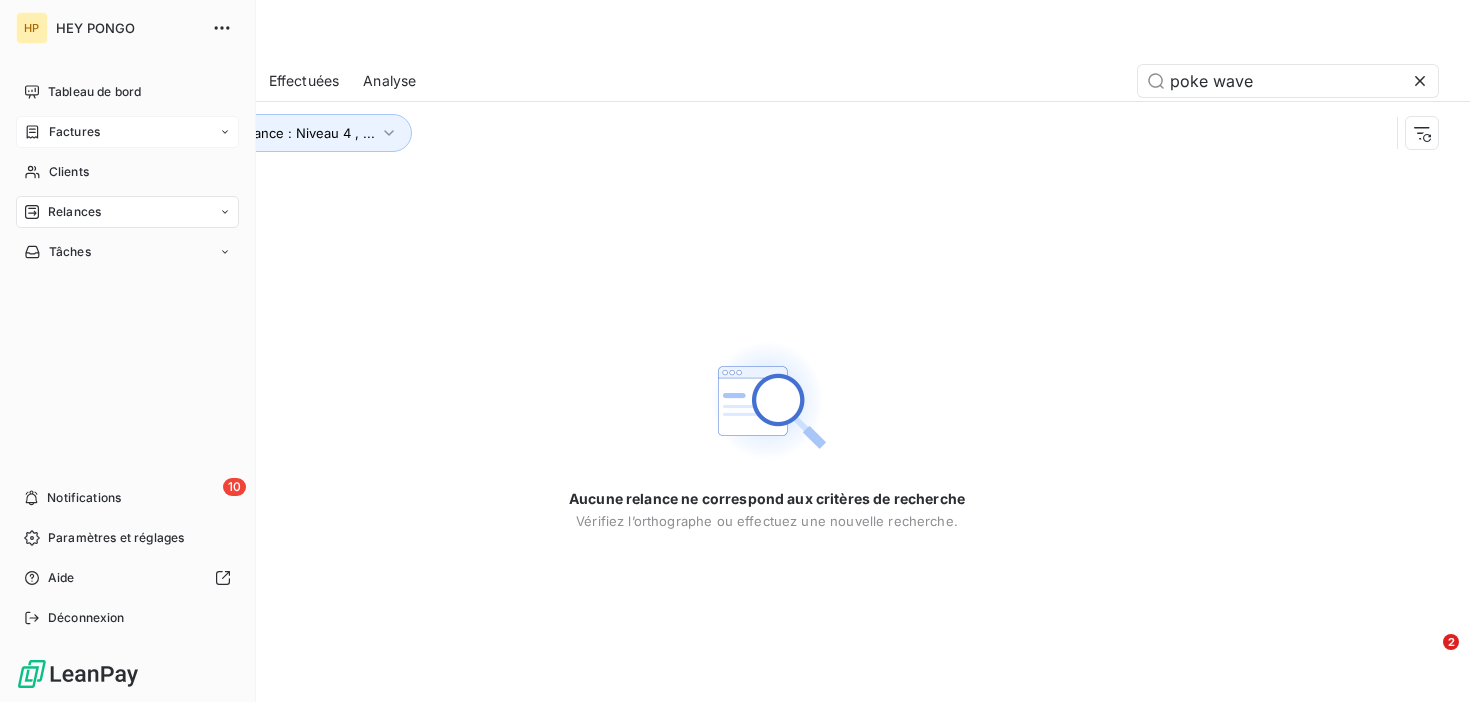 click on "Factures" at bounding box center [62, 132] 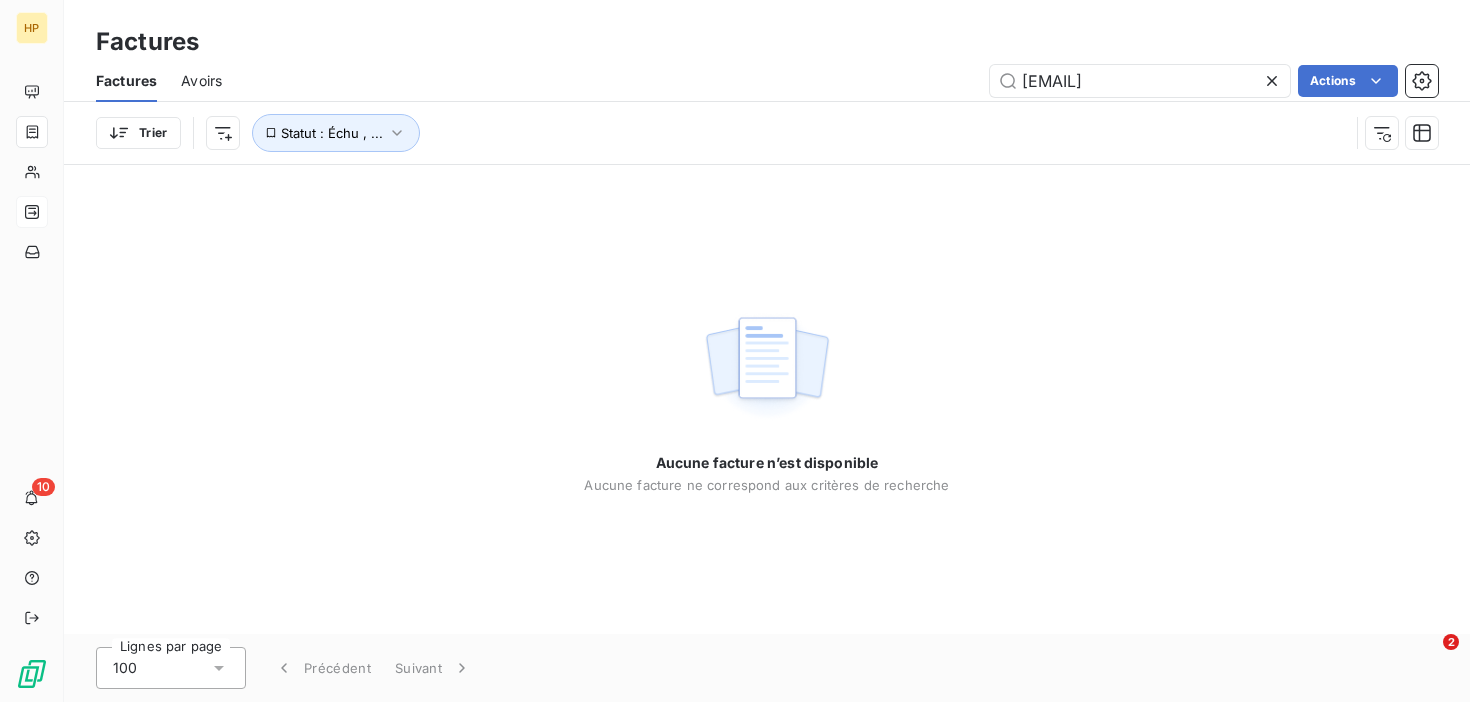 drag, startPoint x: 1224, startPoint y: 85, endPoint x: 737, endPoint y: 73, distance: 487.14783 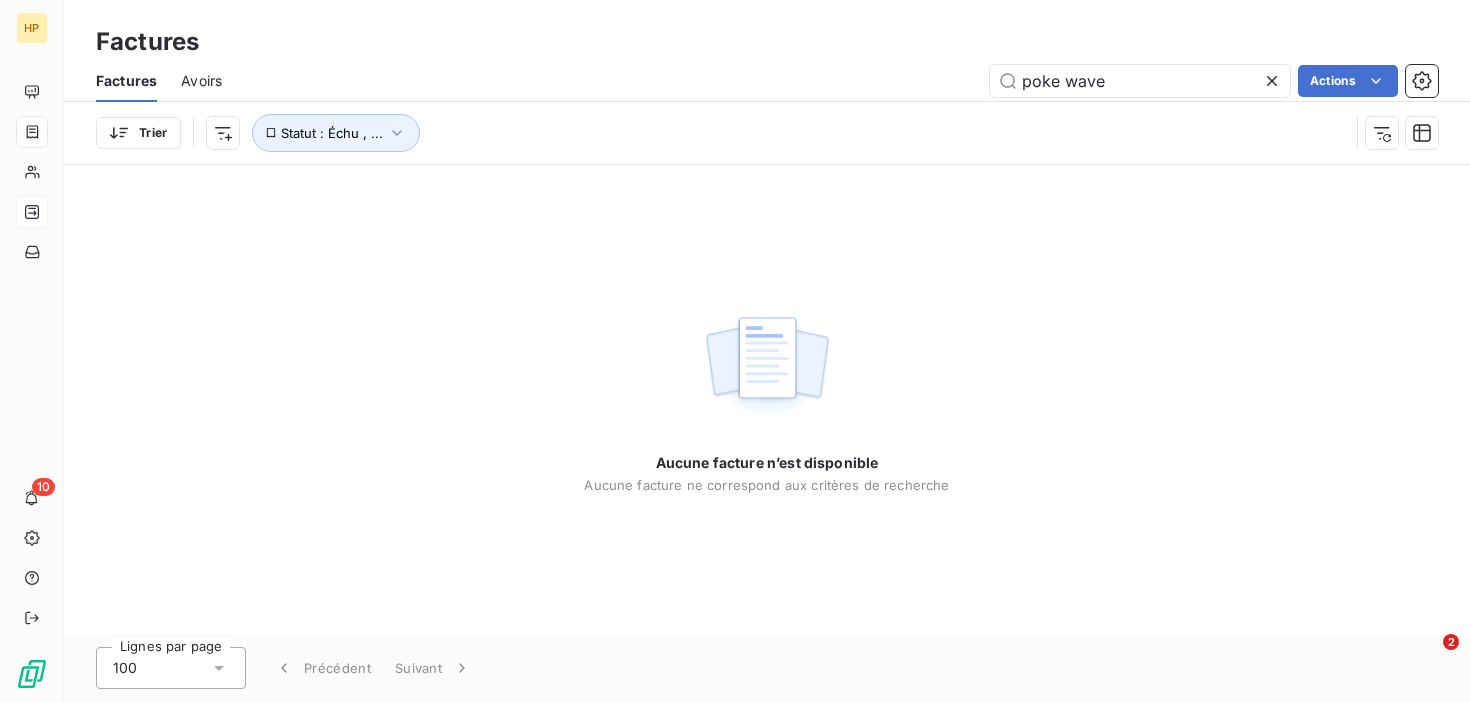 type on "poke wave" 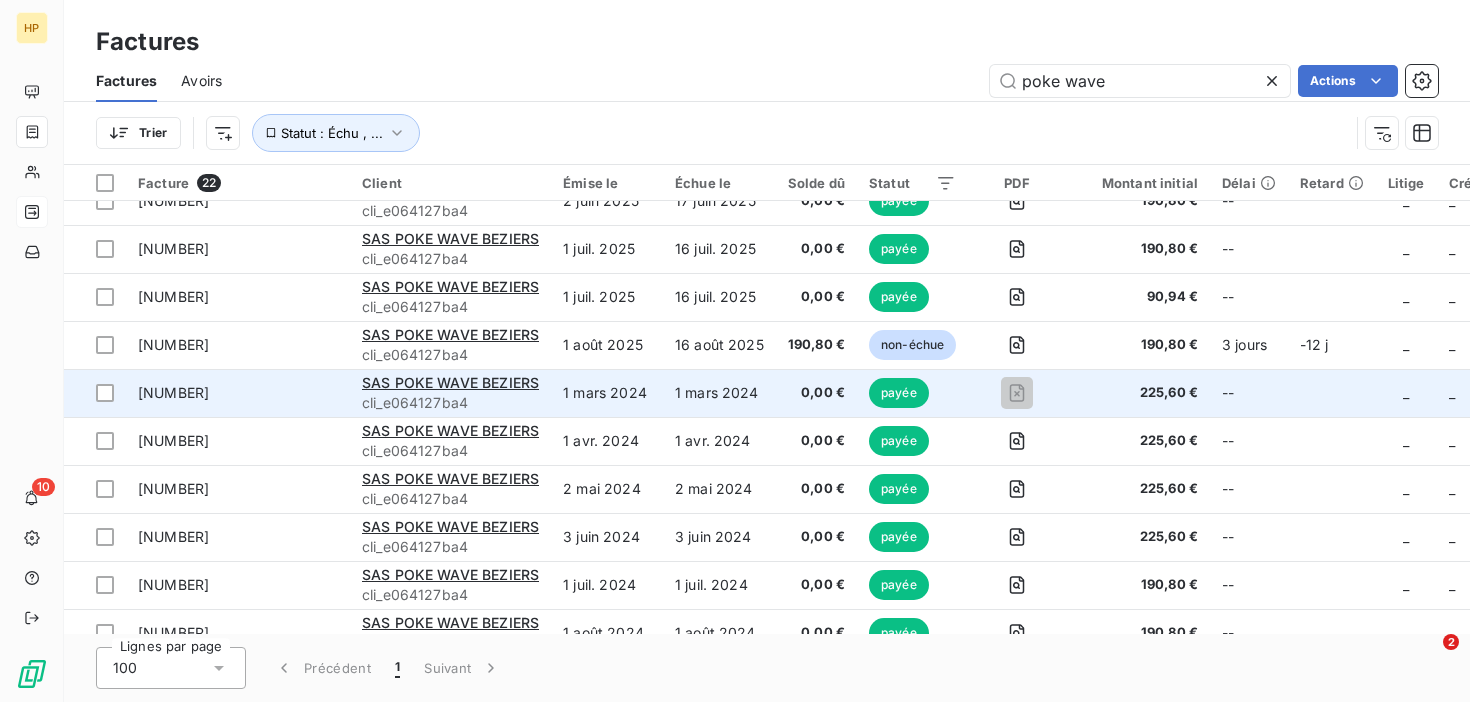 scroll, scrollTop: 0, scrollLeft: 0, axis: both 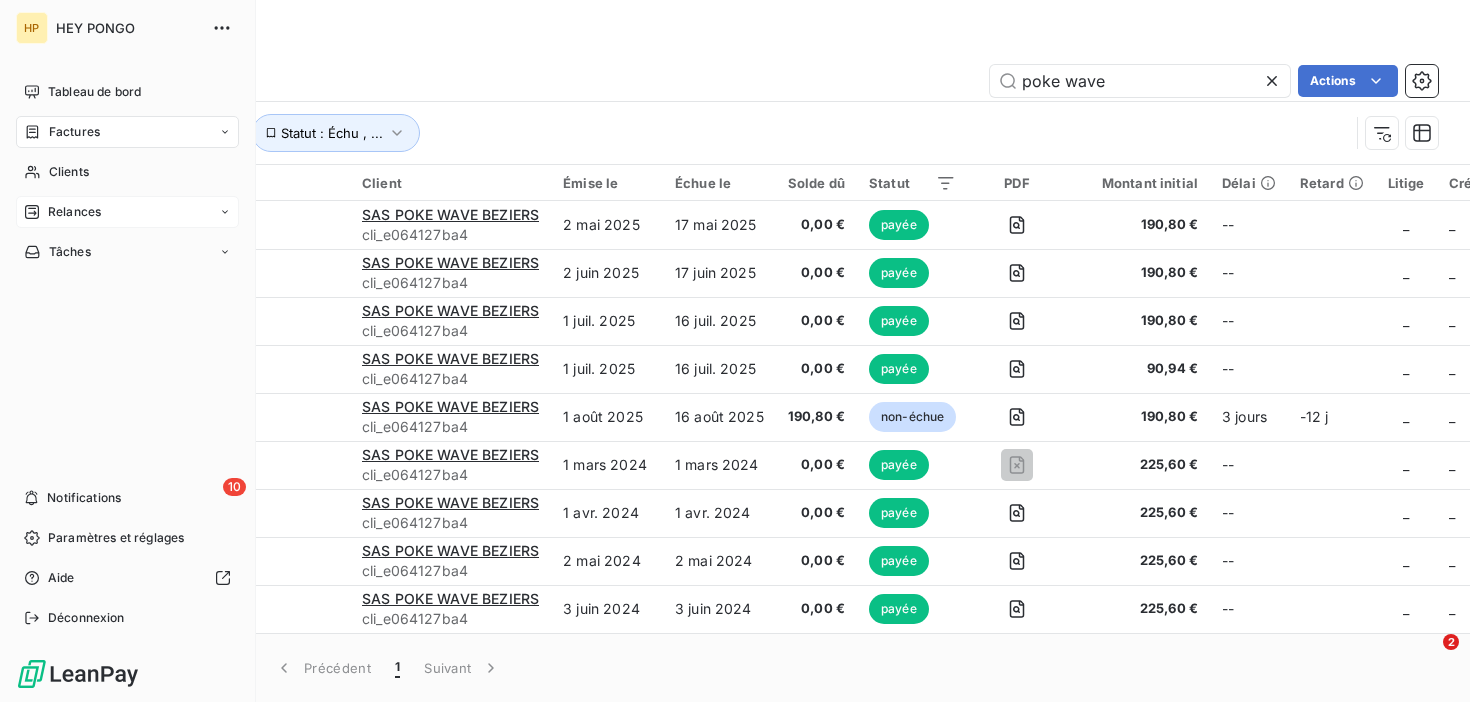 click on "Tableau de bord Factures Clients Relances Tâches" at bounding box center [127, 172] 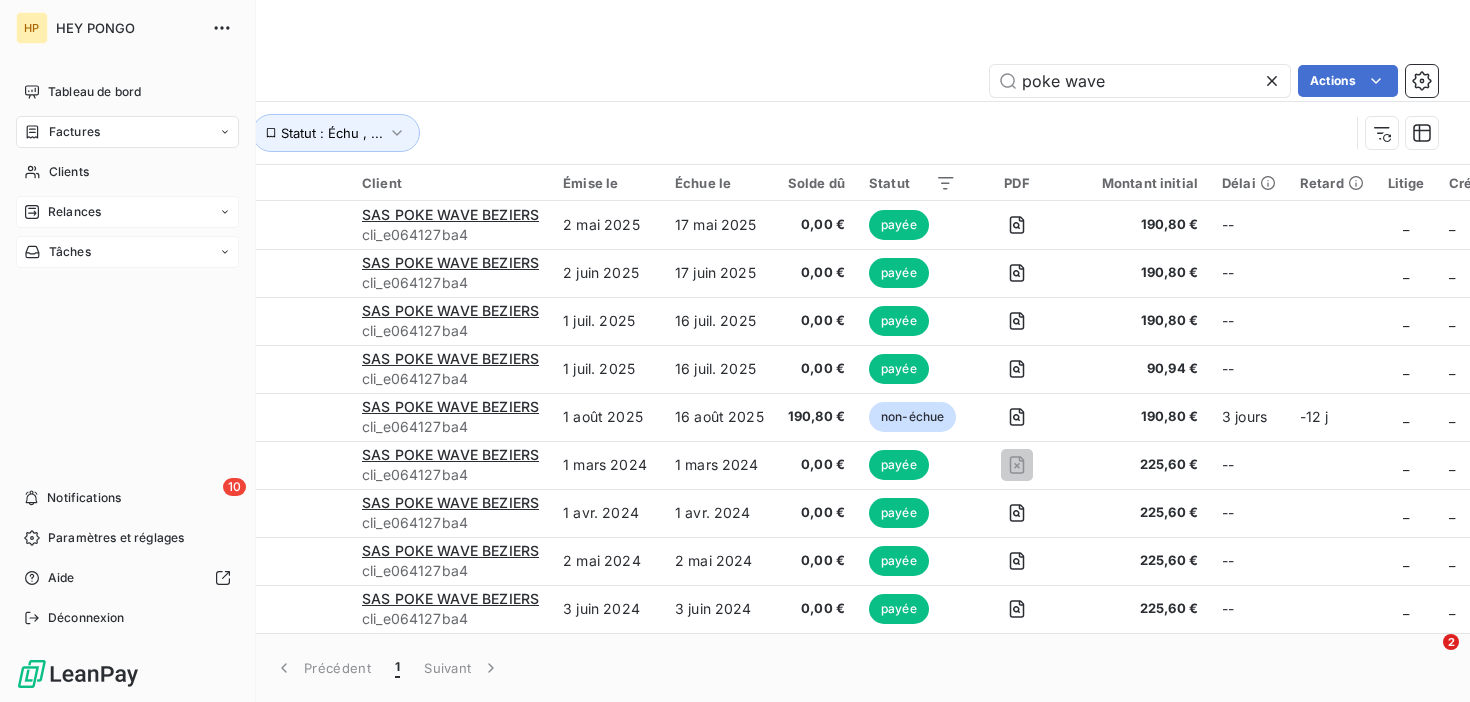 click on "Tâches" at bounding box center [127, 252] 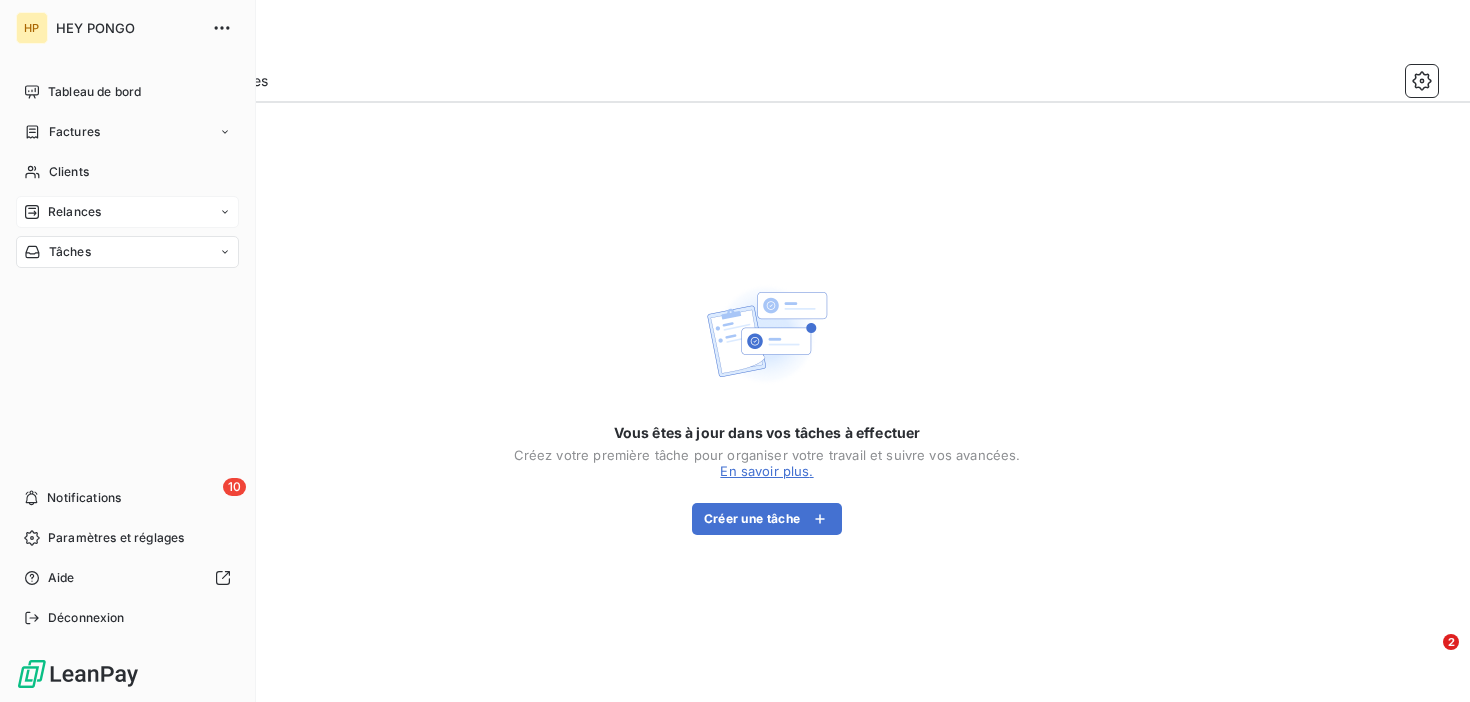 click on "Relances" at bounding box center [127, 212] 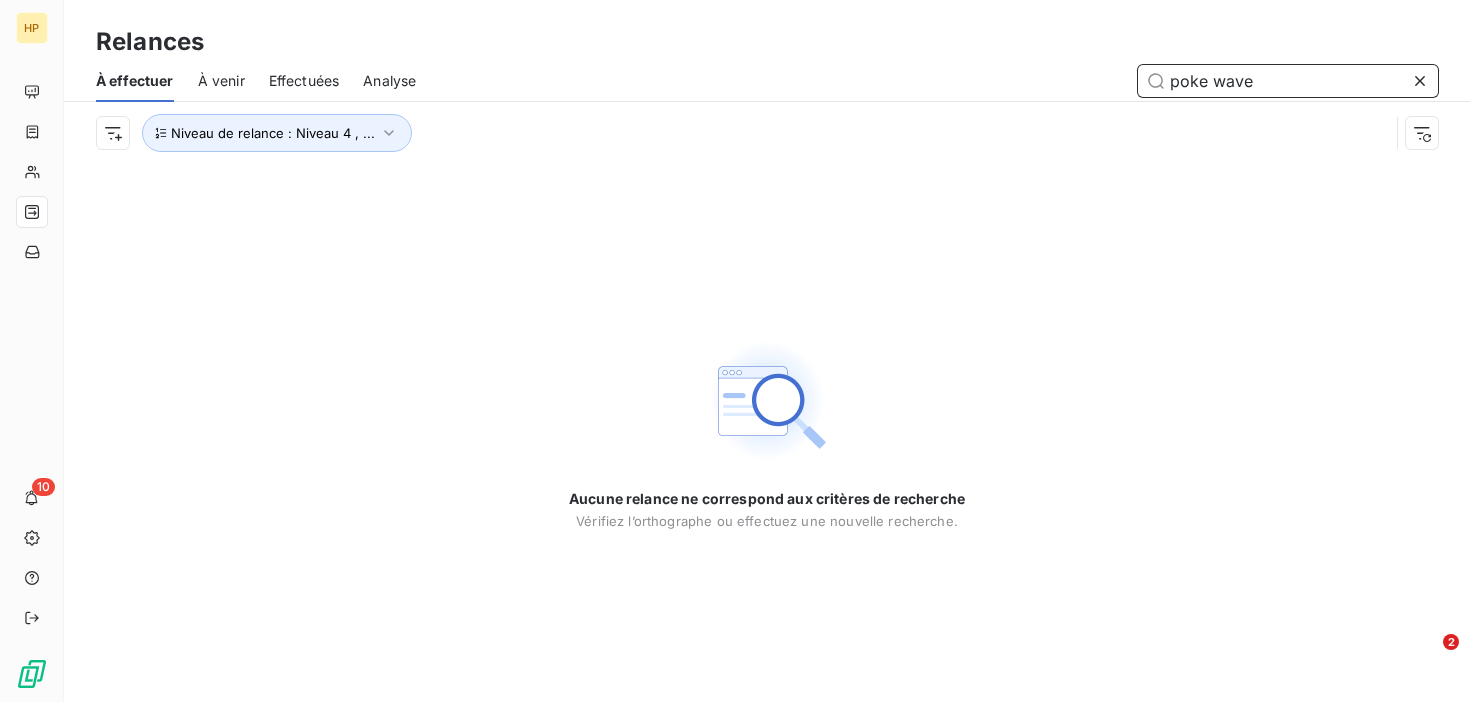 drag, startPoint x: 1284, startPoint y: 86, endPoint x: 874, endPoint y: 41, distance: 412.46213 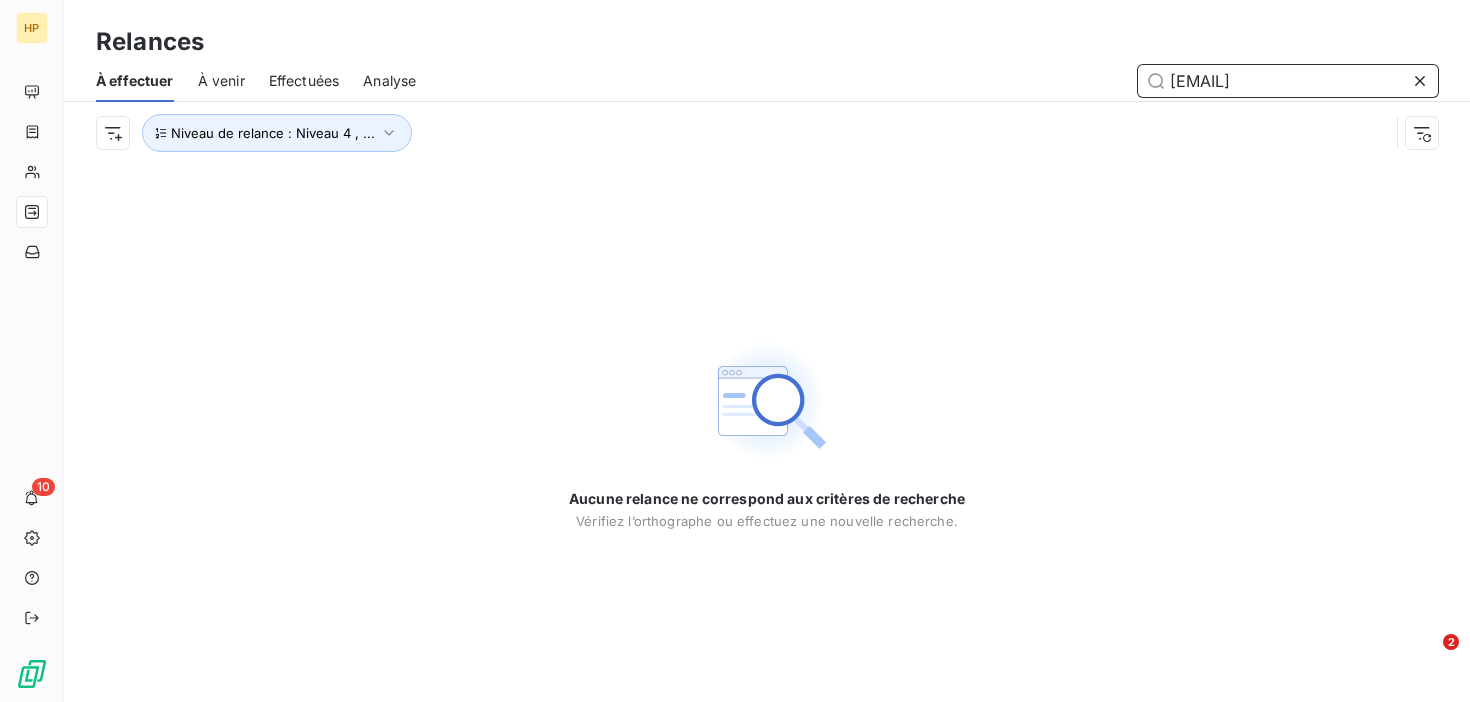 type on "[EMAIL]" 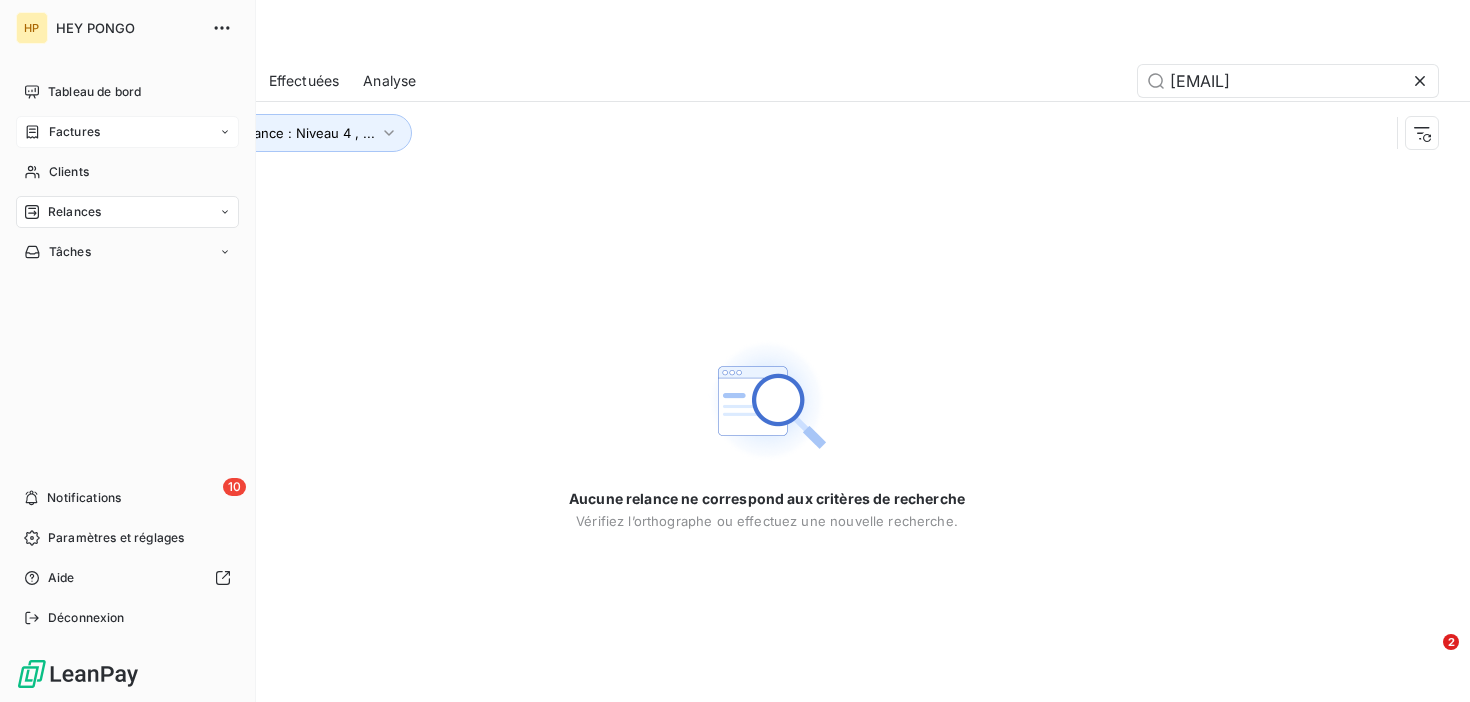 click on "Factures" at bounding box center (127, 132) 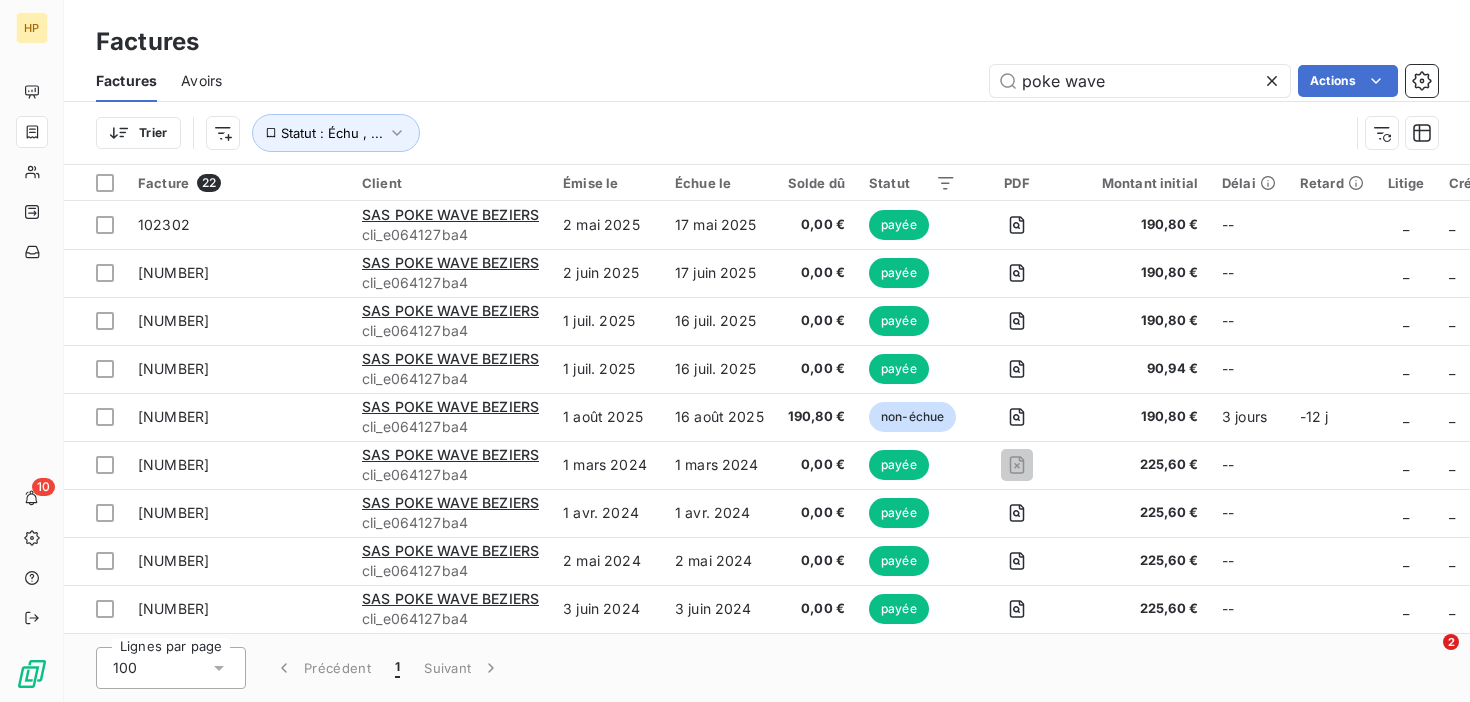 click at bounding box center [1276, 81] 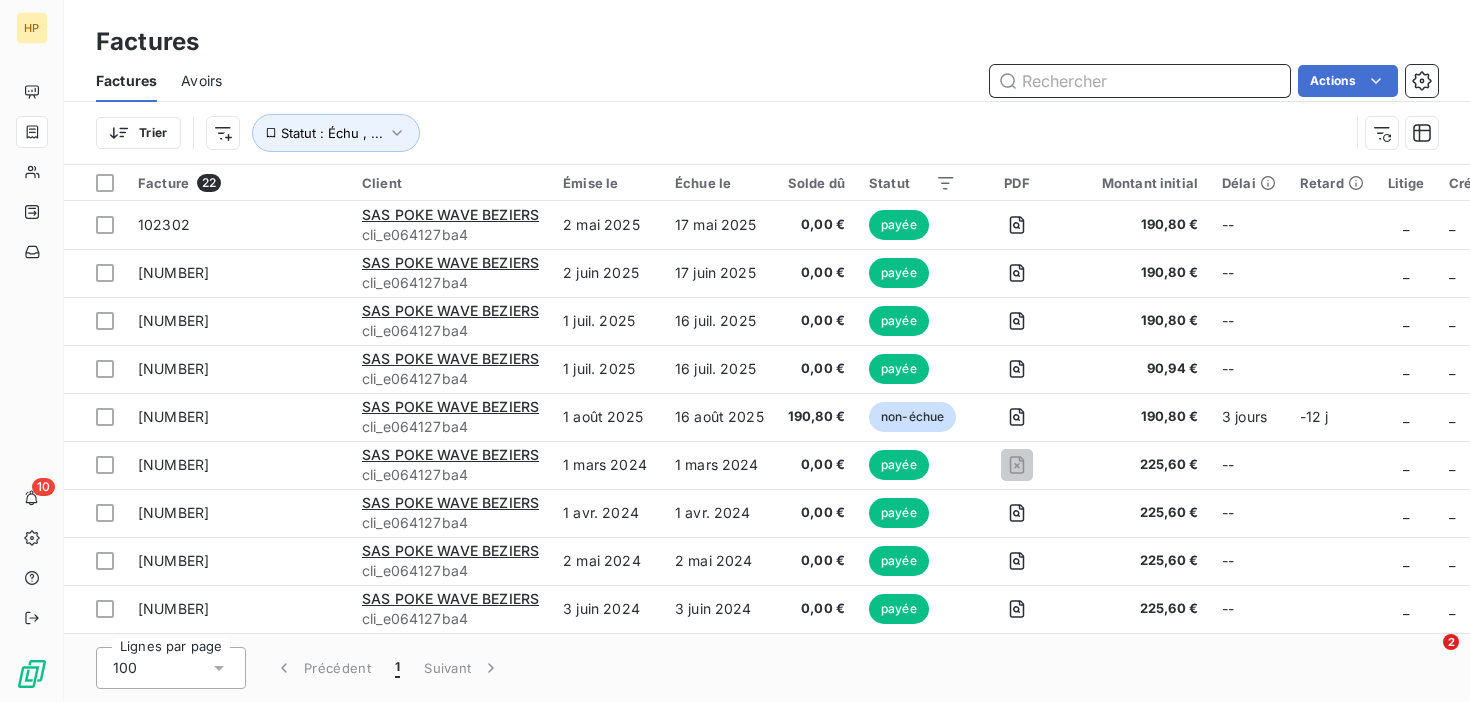 click at bounding box center (1140, 81) 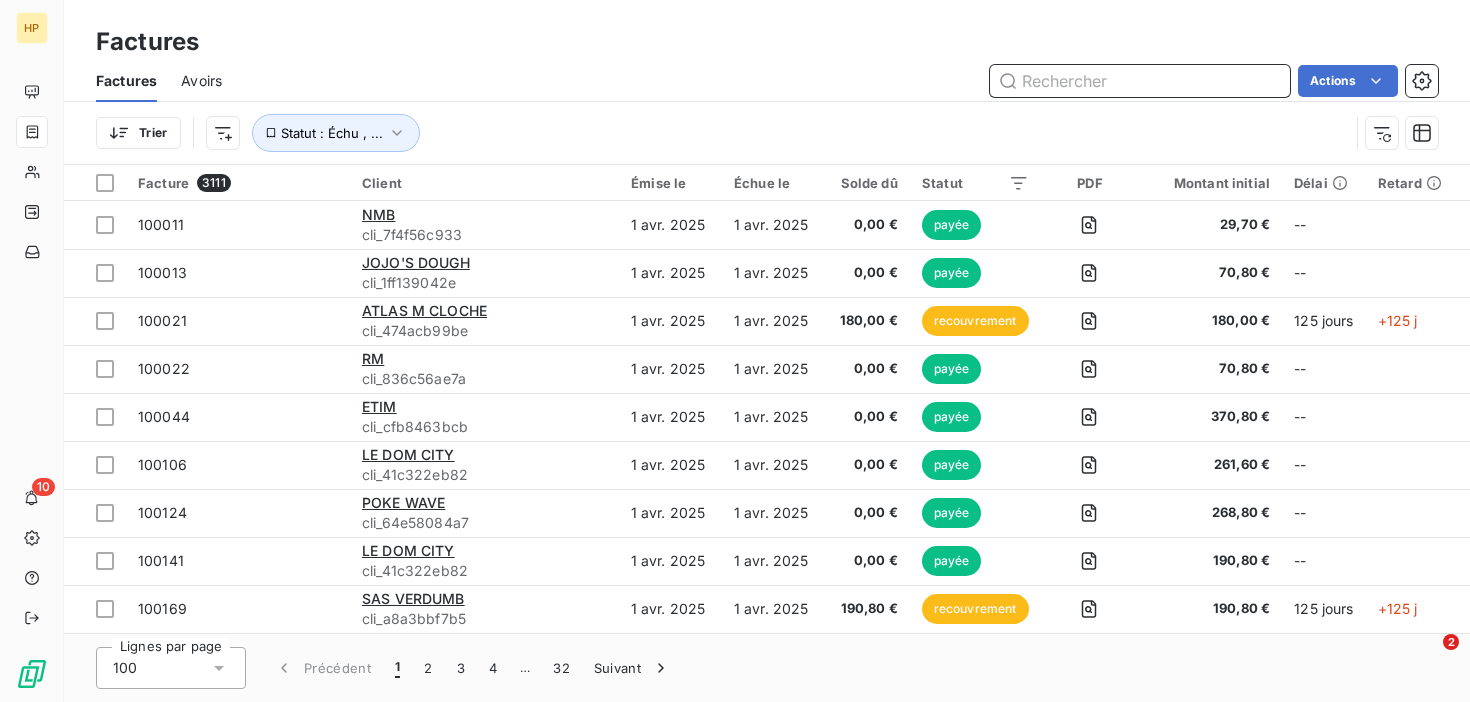 paste on "[EMAIL]" 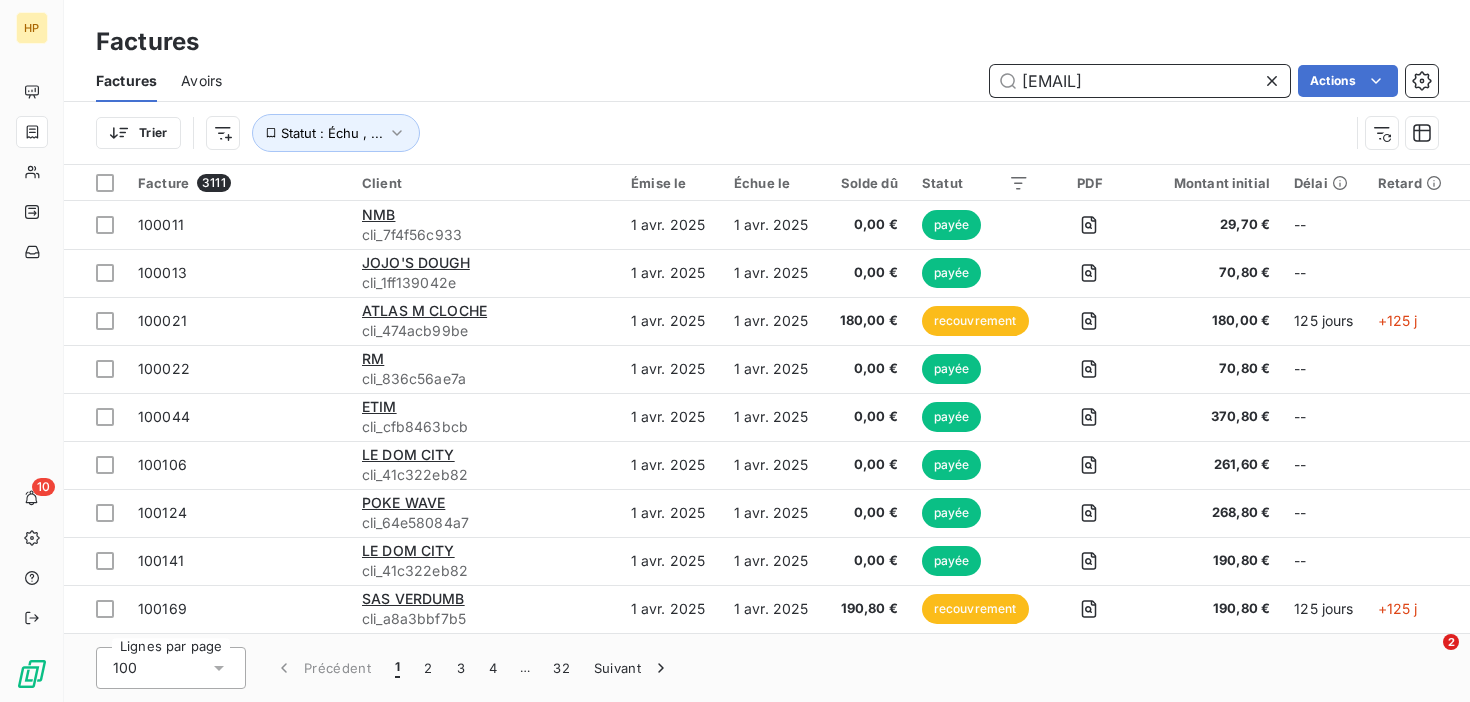 type on "[EMAIL]" 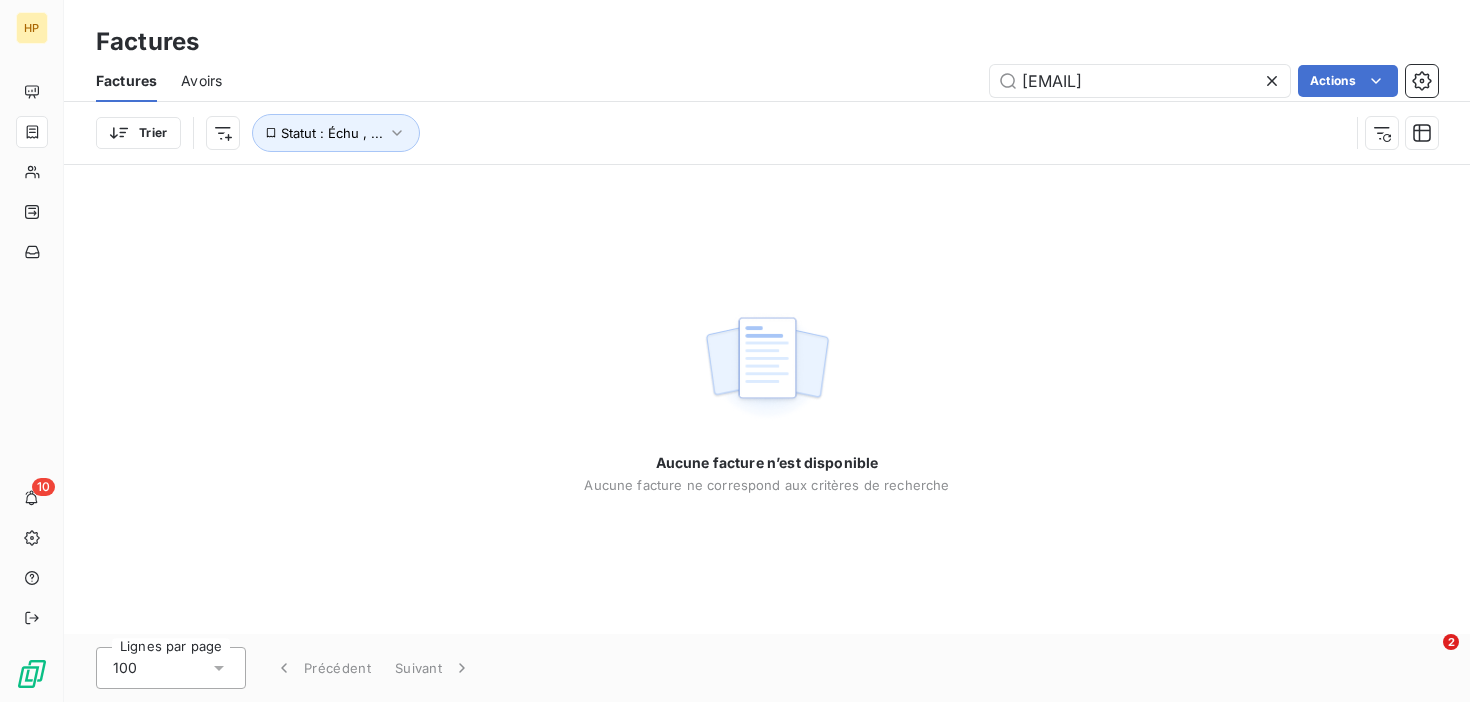 click 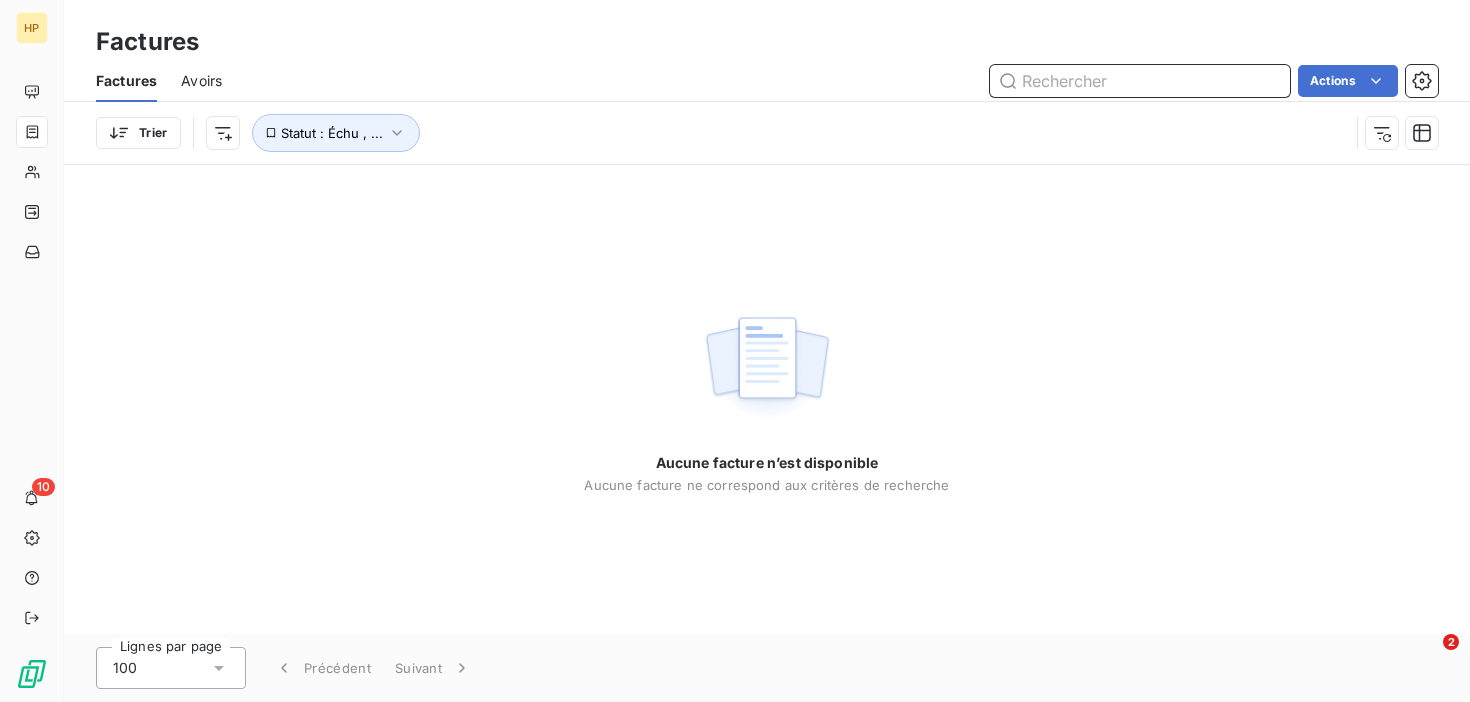 click at bounding box center [1140, 81] 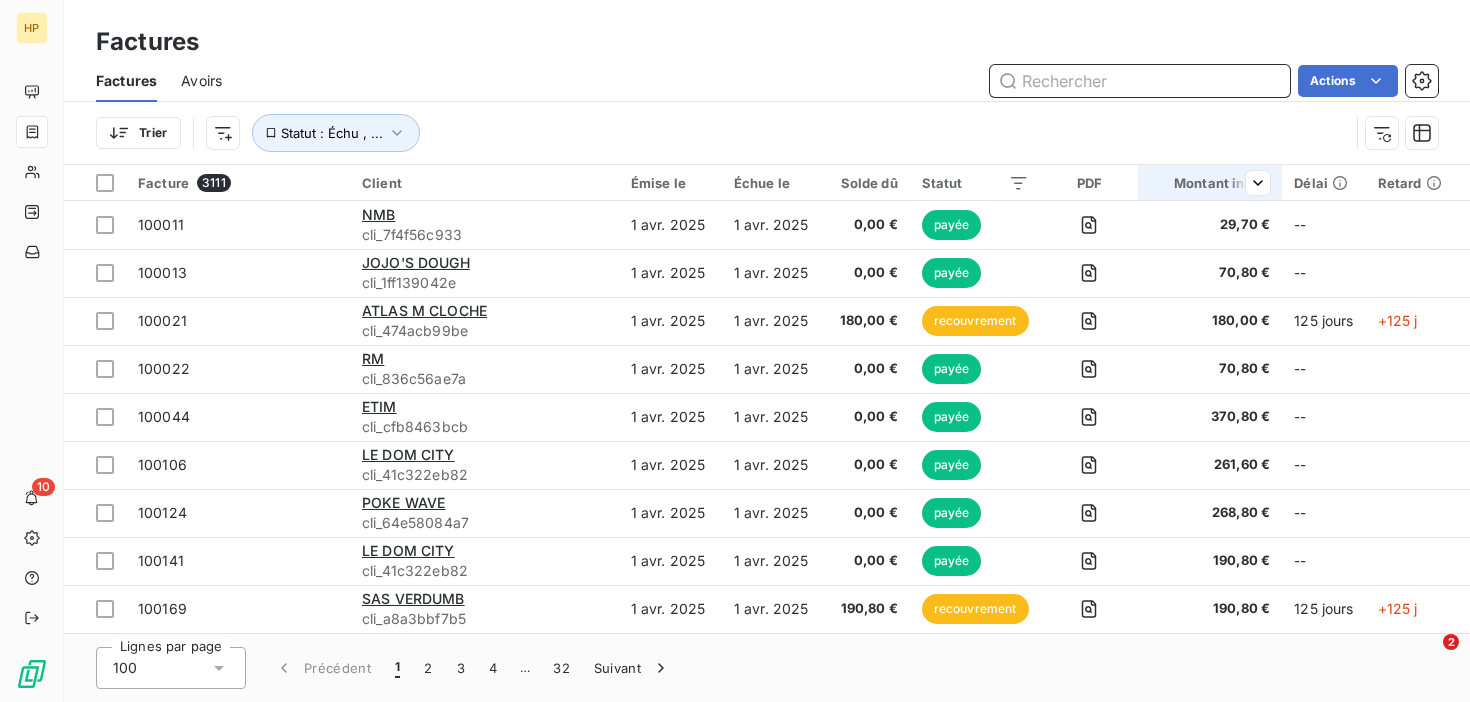 paste on "SAS VERDUMB" 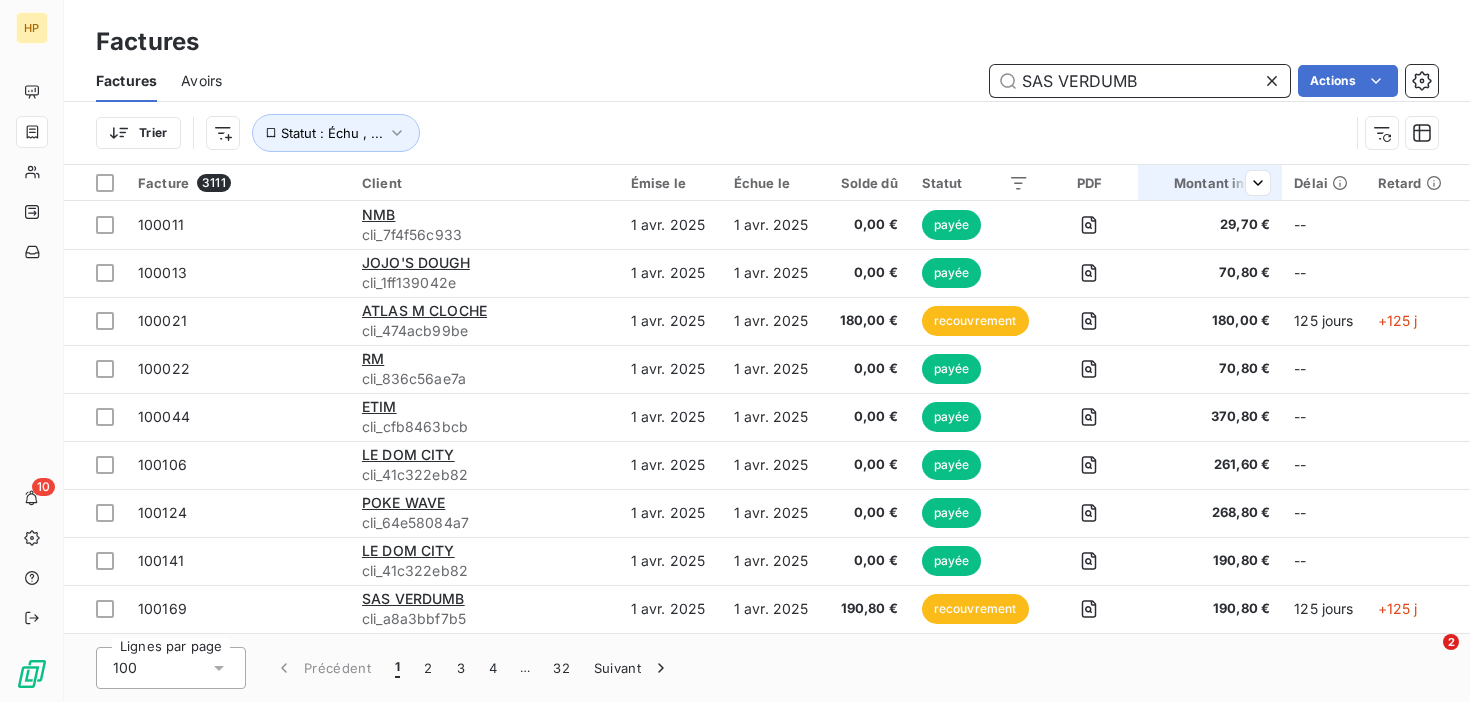 type on "SAS VERDUMB" 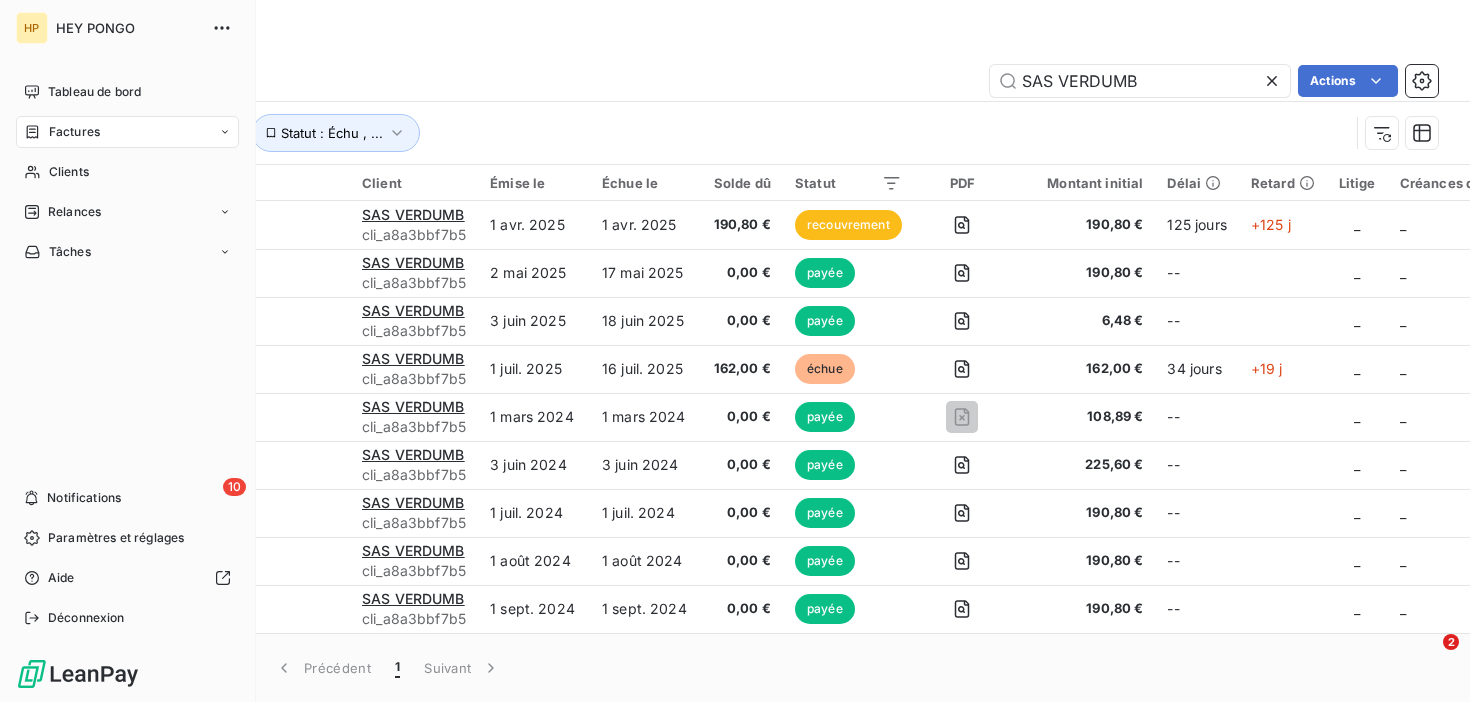 click on "Relances" at bounding box center [74, 212] 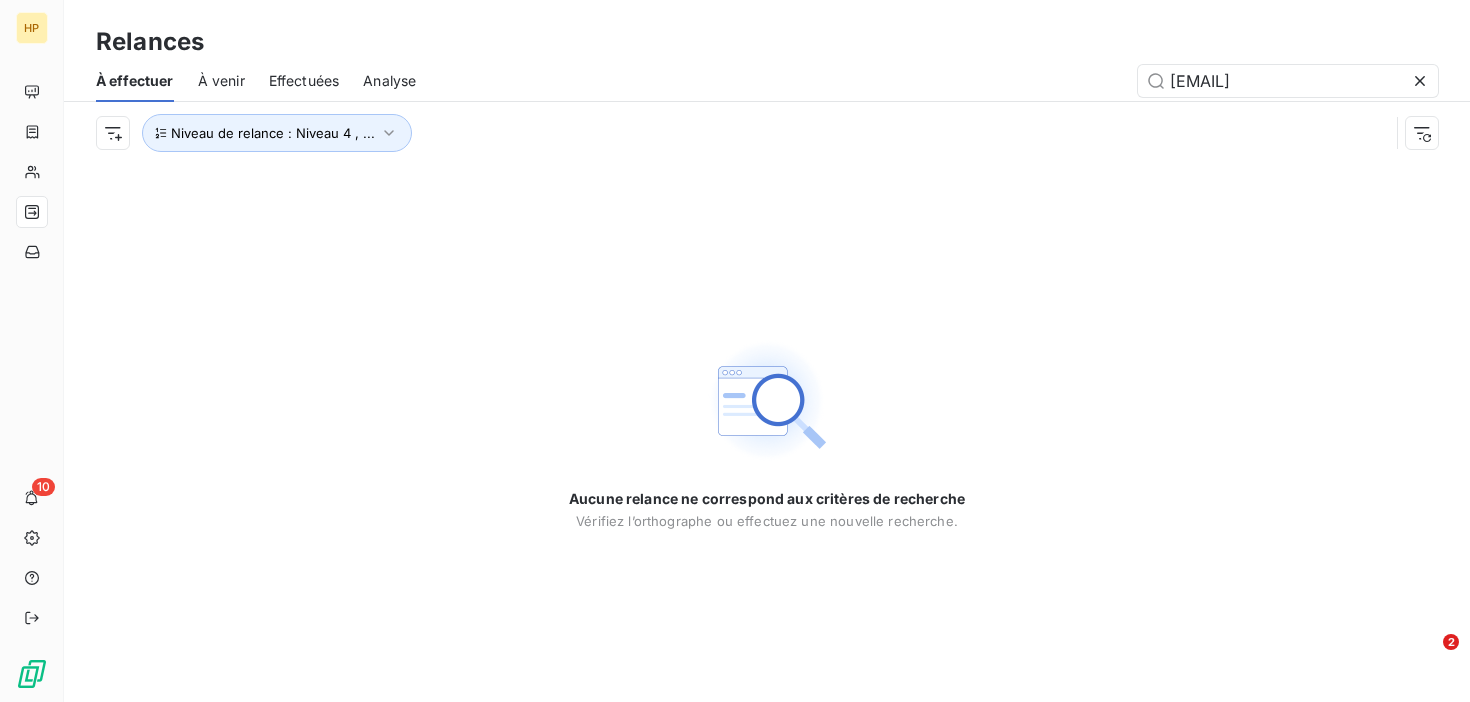 drag, startPoint x: 1398, startPoint y: 79, endPoint x: 491, endPoint y: 26, distance: 908.5472 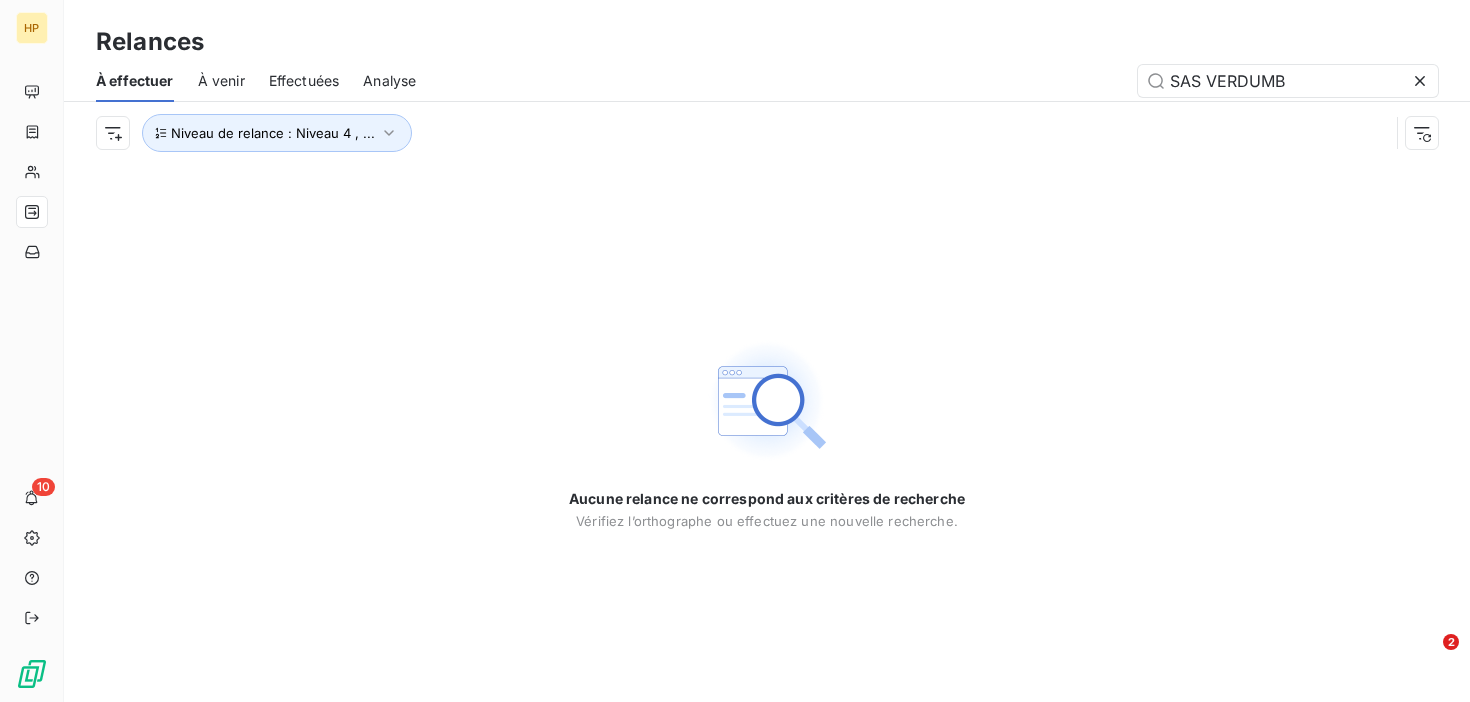 type on "SAS VERDUMB" 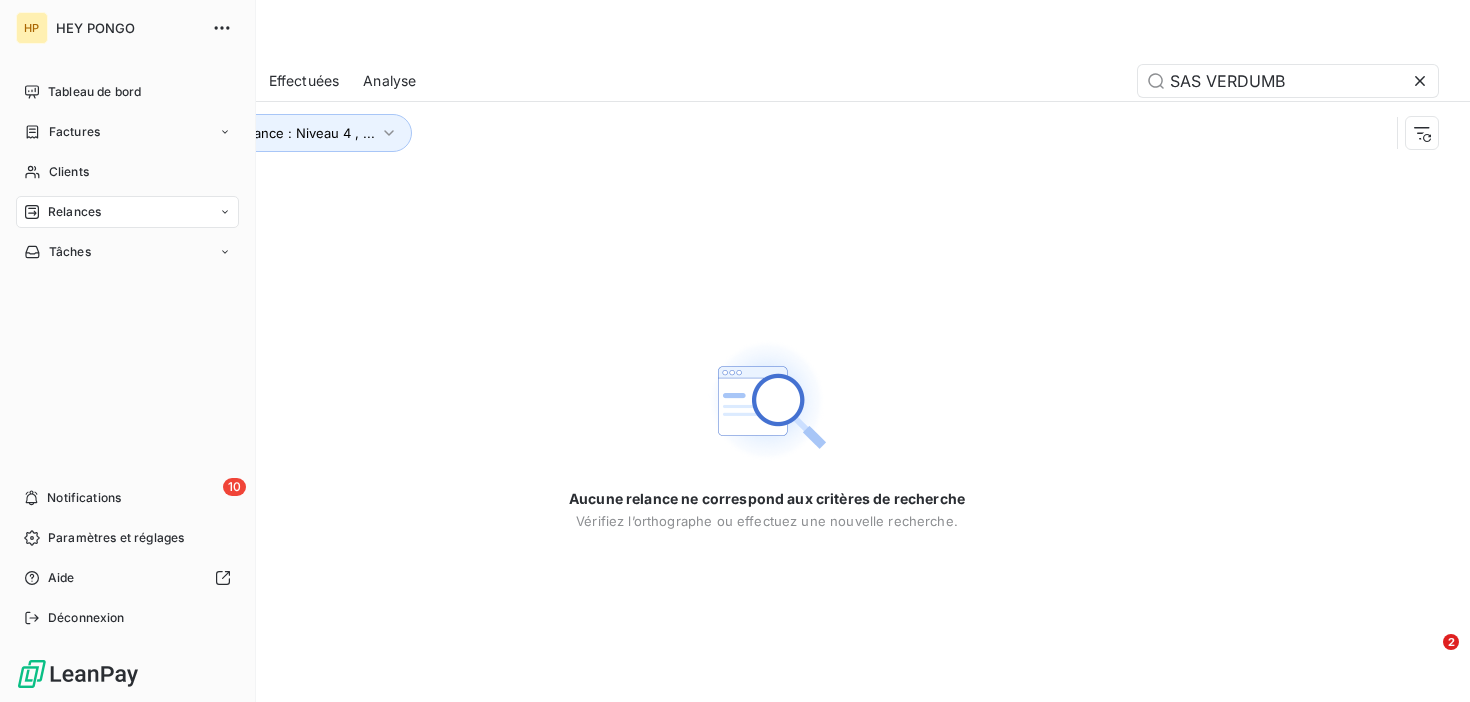 click on "HP [BRAND] Tableau de bord Factures Clients Relances Tâches 10 Notifications Paramètres et réglages Aide Déconnexion" at bounding box center (128, 351) 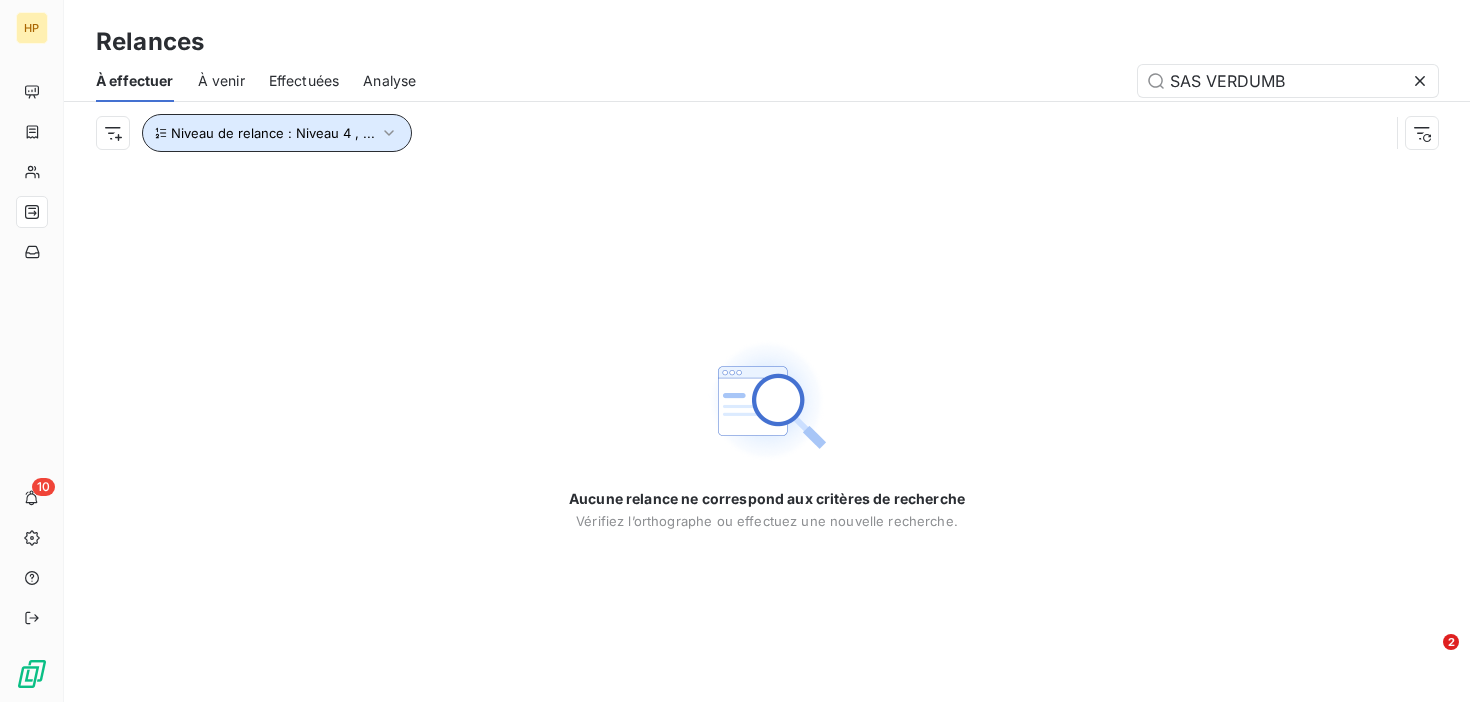 click on "Niveau de relance  : Niveau 4 , ..." at bounding box center [277, 133] 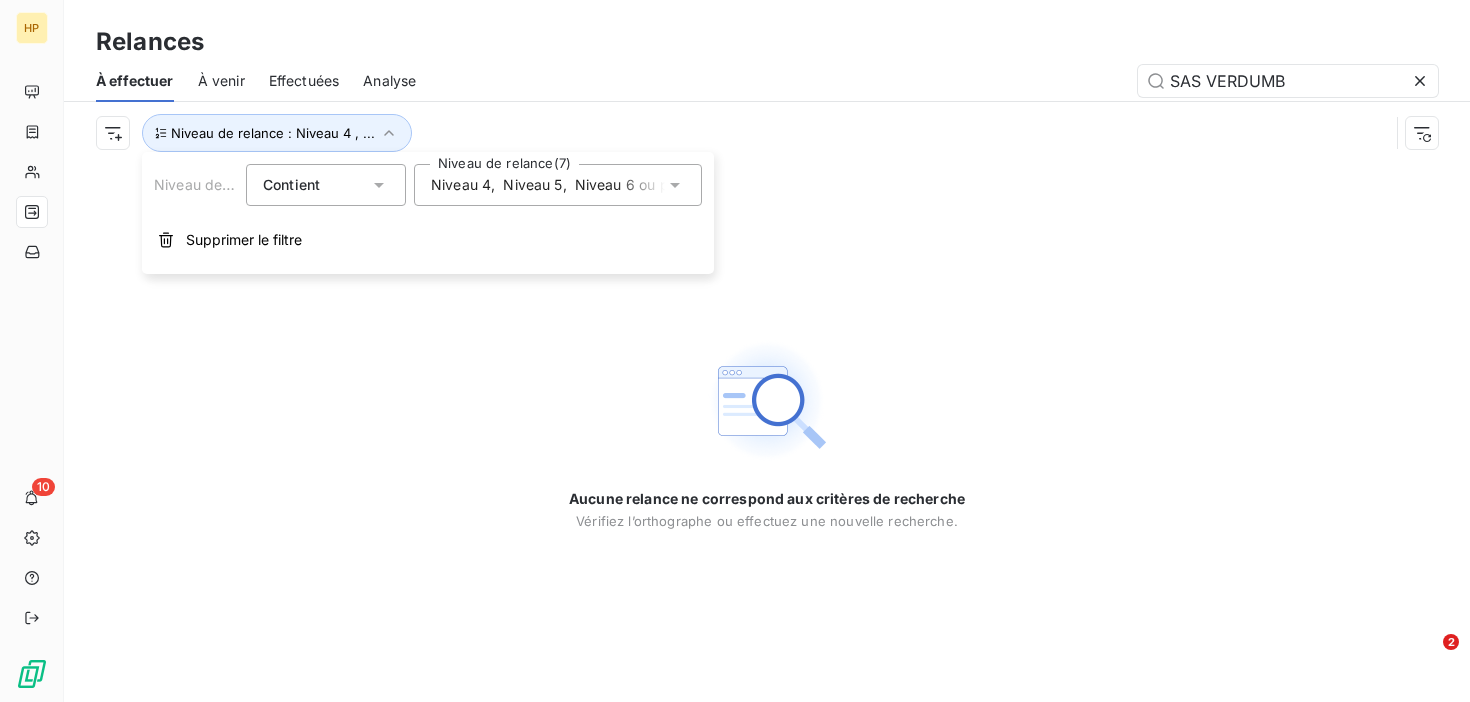 click at bounding box center [1424, 81] 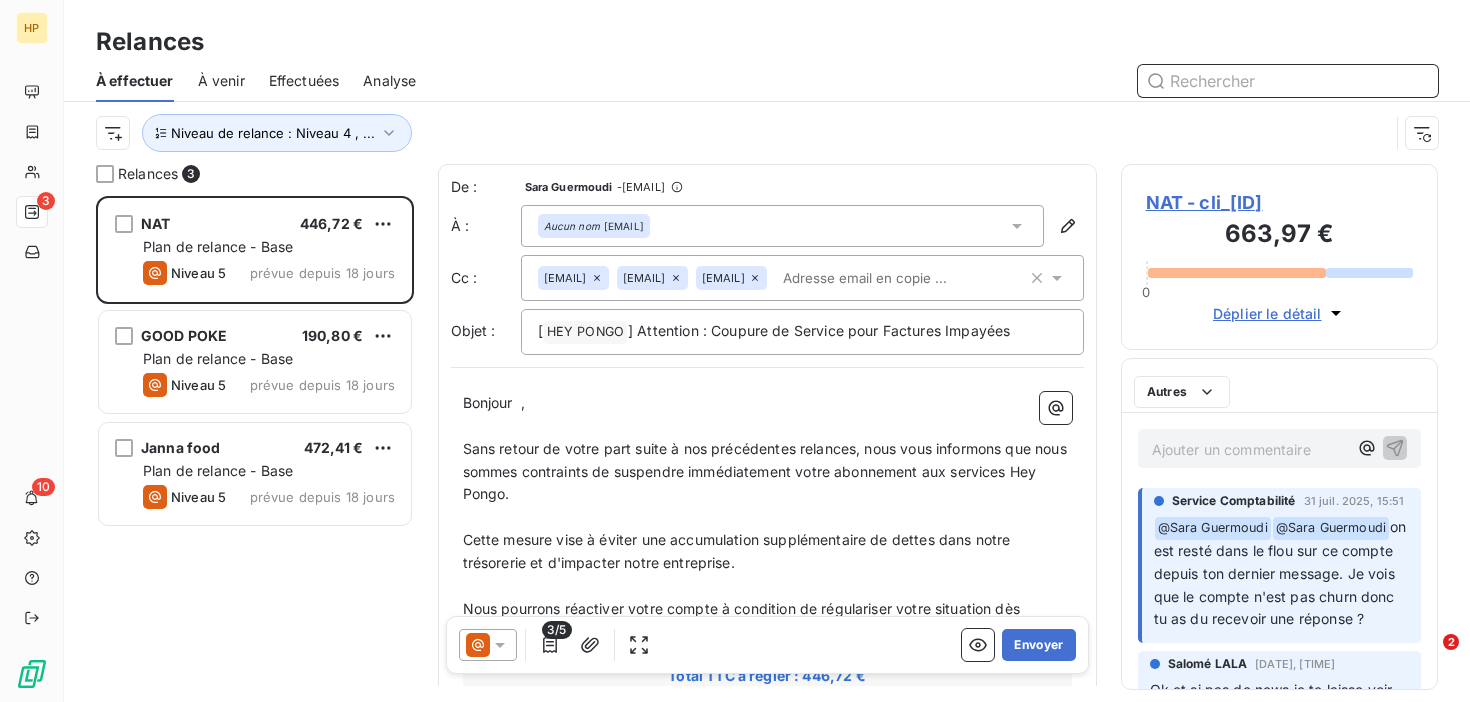 click at bounding box center (1288, 81) 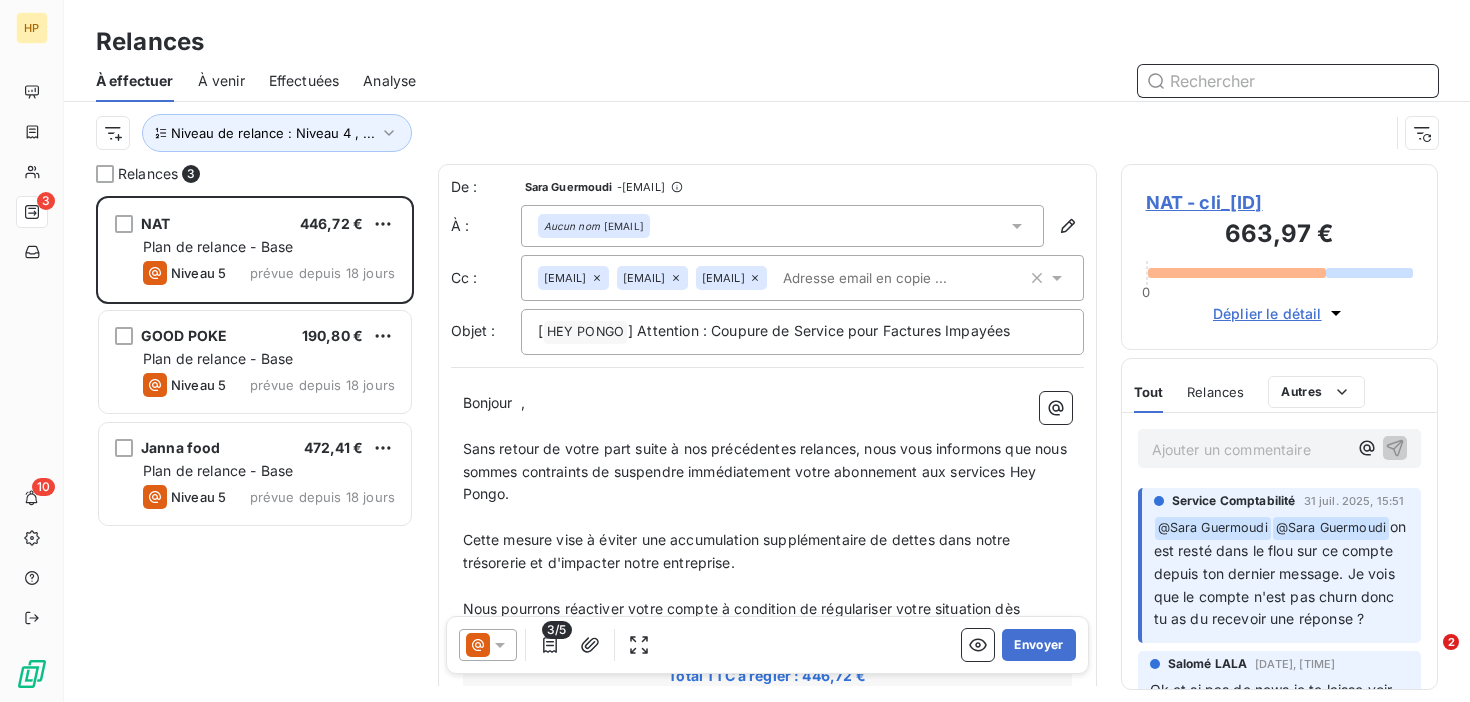 paste on "SAS VERDUMB" 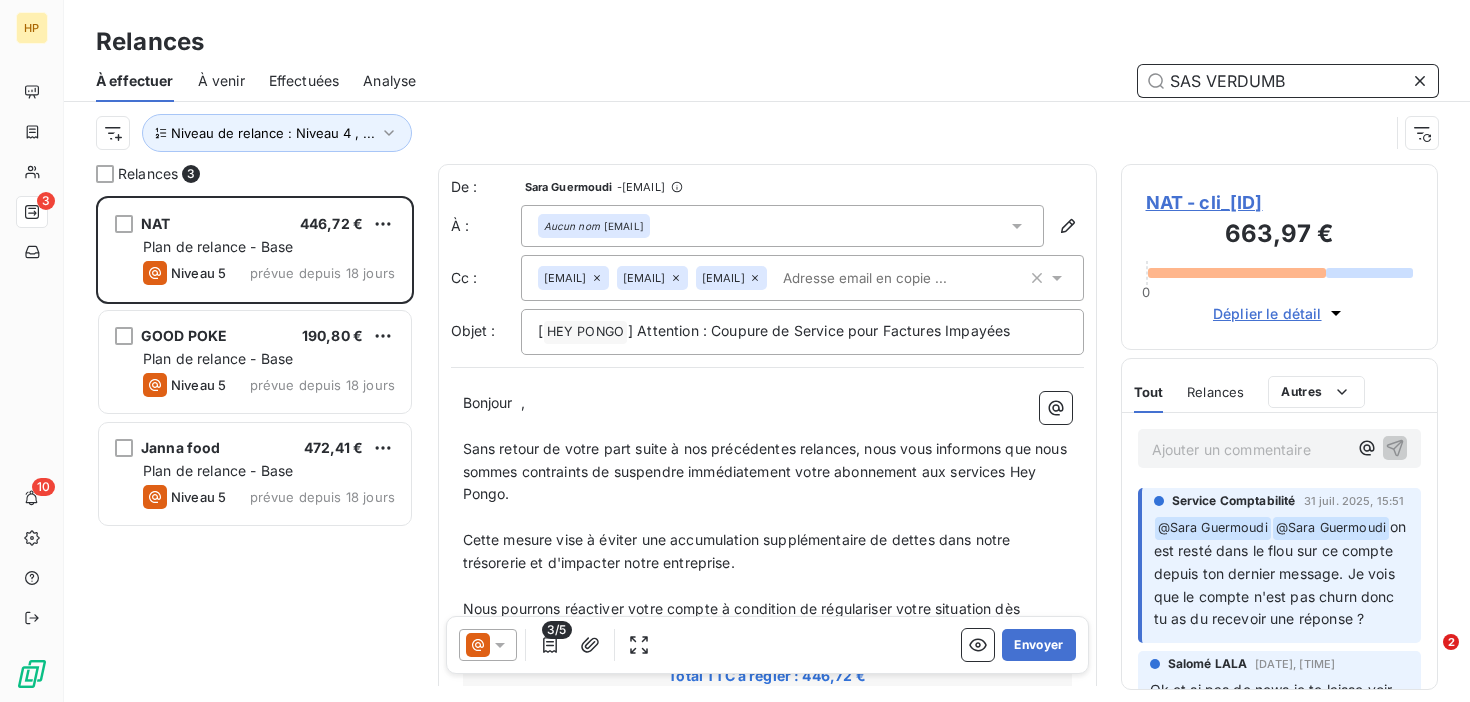 type on "SAS VERDUMB" 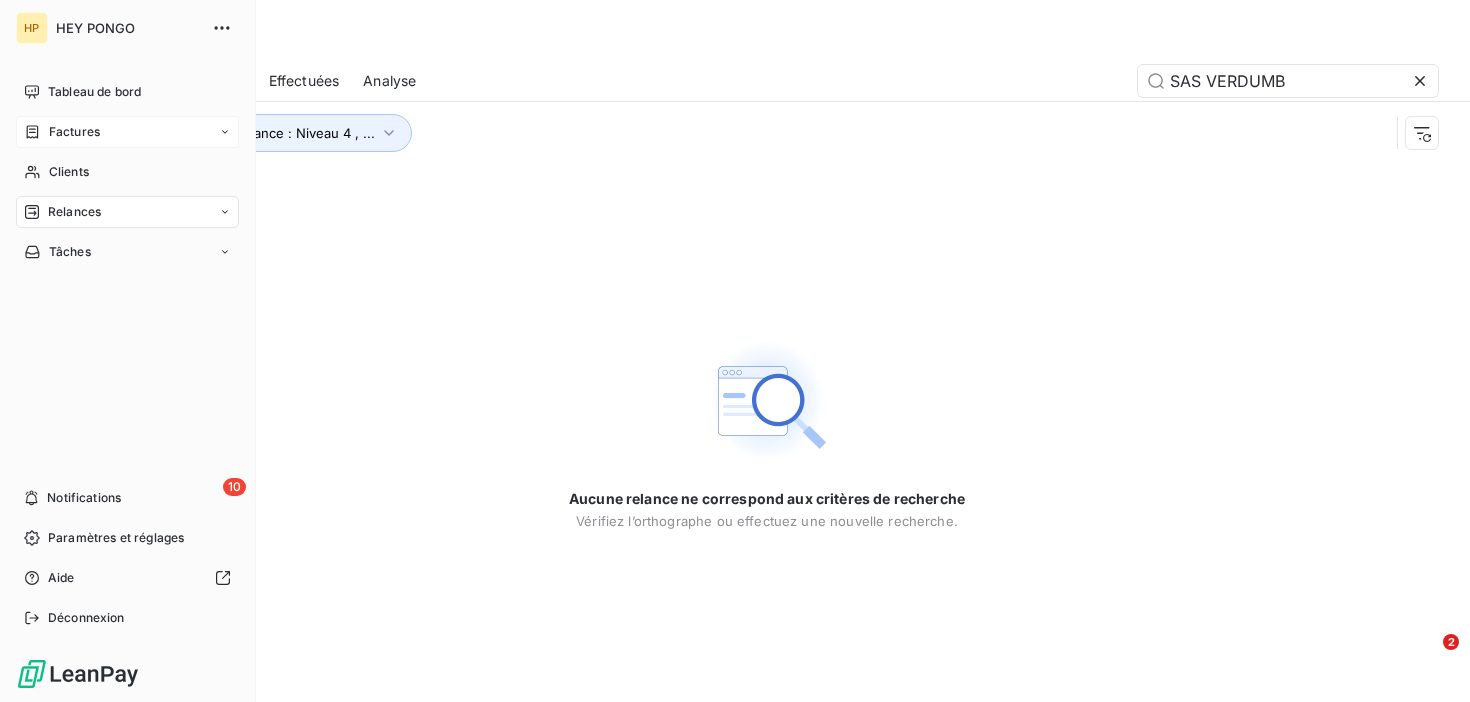 click on "Factures" at bounding box center (74, 132) 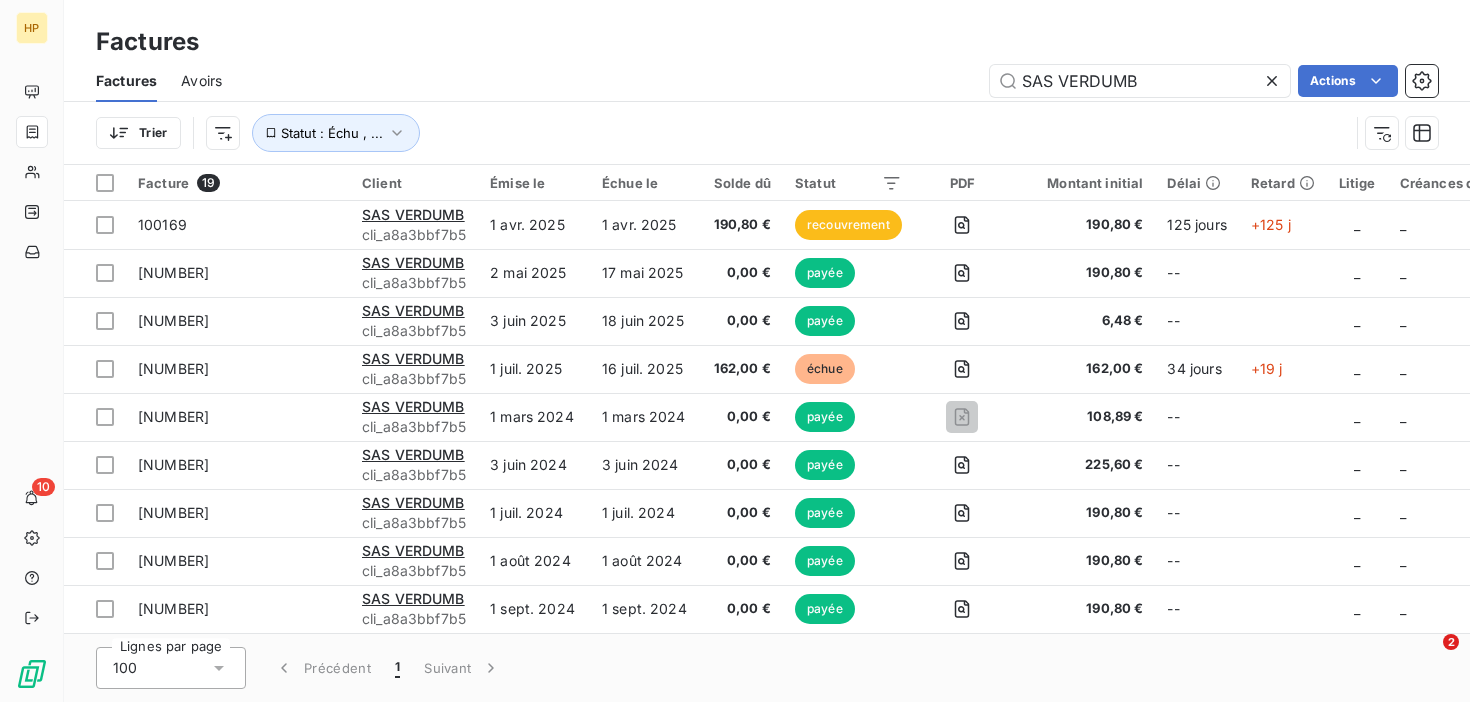 drag, startPoint x: 1192, startPoint y: 75, endPoint x: 643, endPoint y: 73, distance: 549.00366 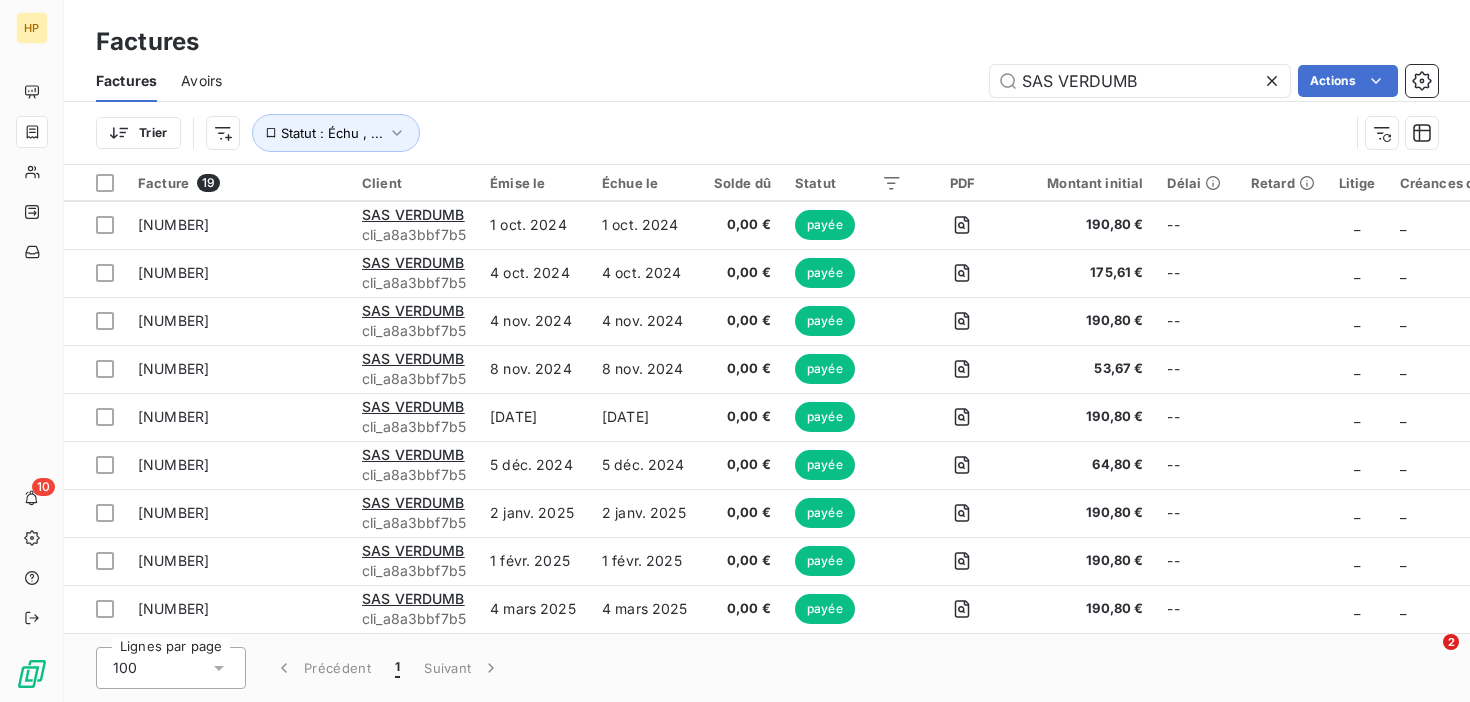 scroll, scrollTop: 0, scrollLeft: 0, axis: both 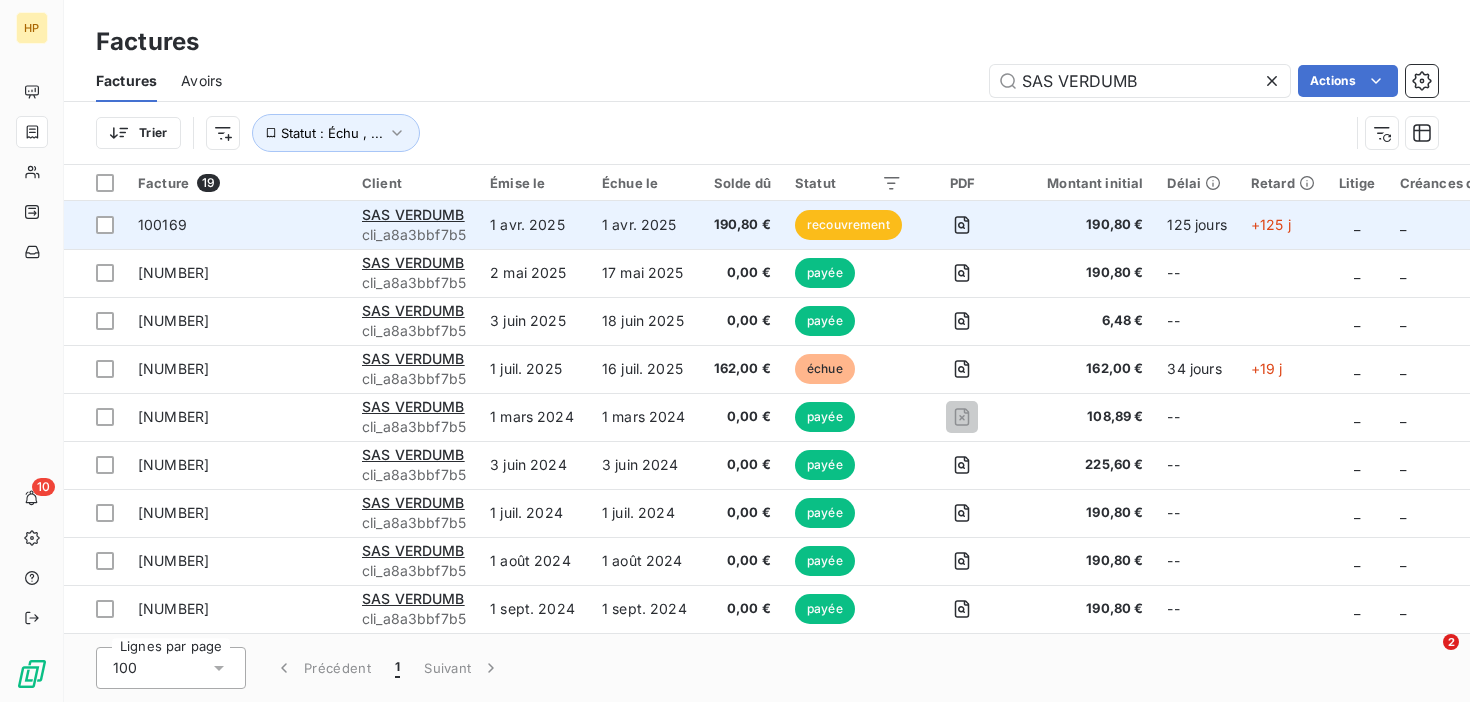 click on "1 avr. 2025" at bounding box center (646, 225) 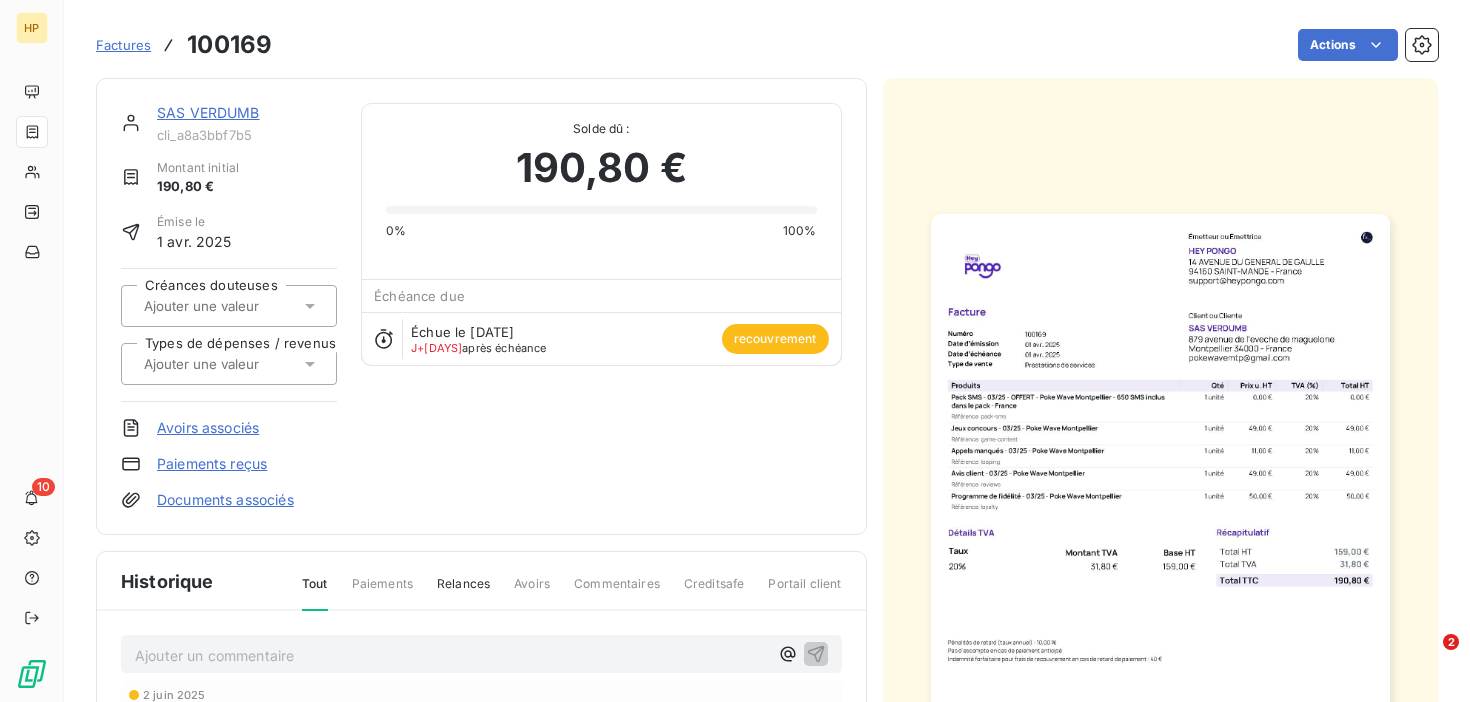 click on "SAS VERDUMB" at bounding box center [208, 112] 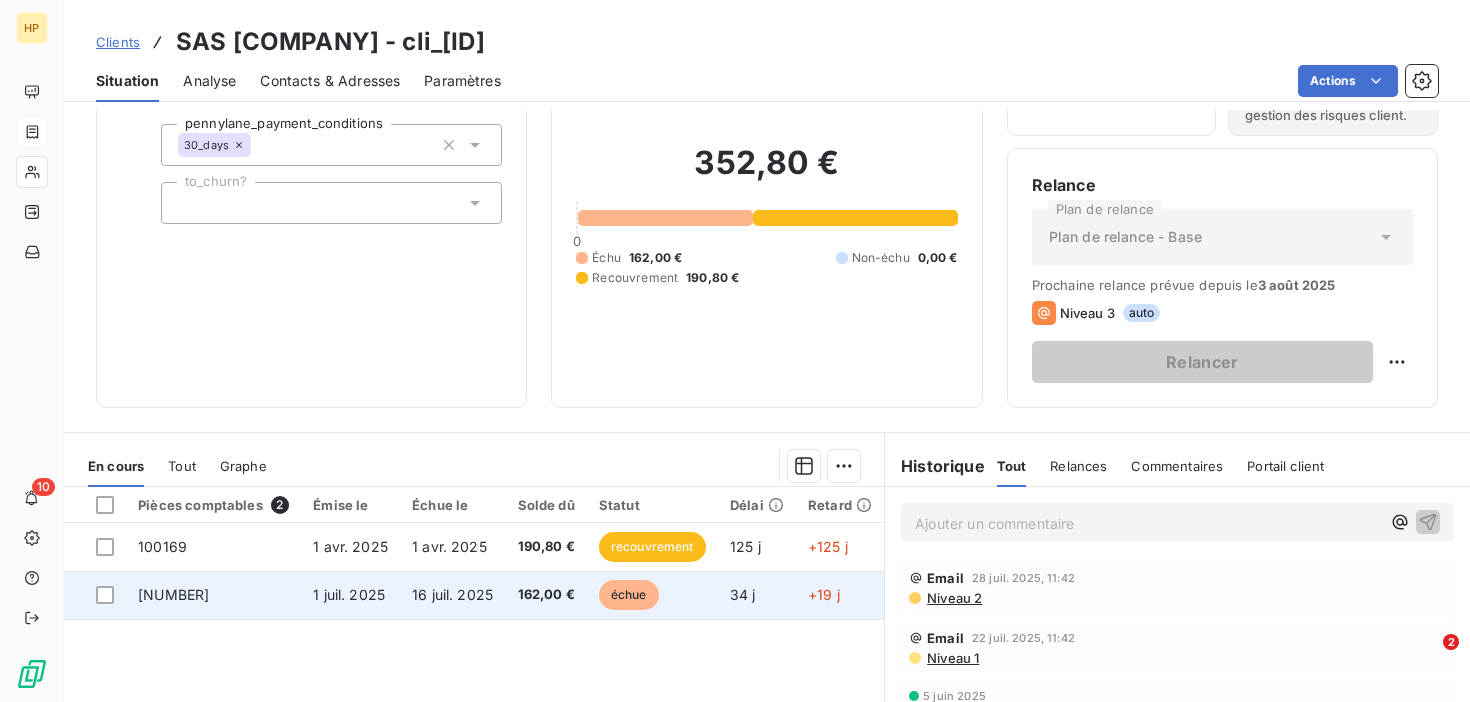 scroll, scrollTop: 0, scrollLeft: 0, axis: both 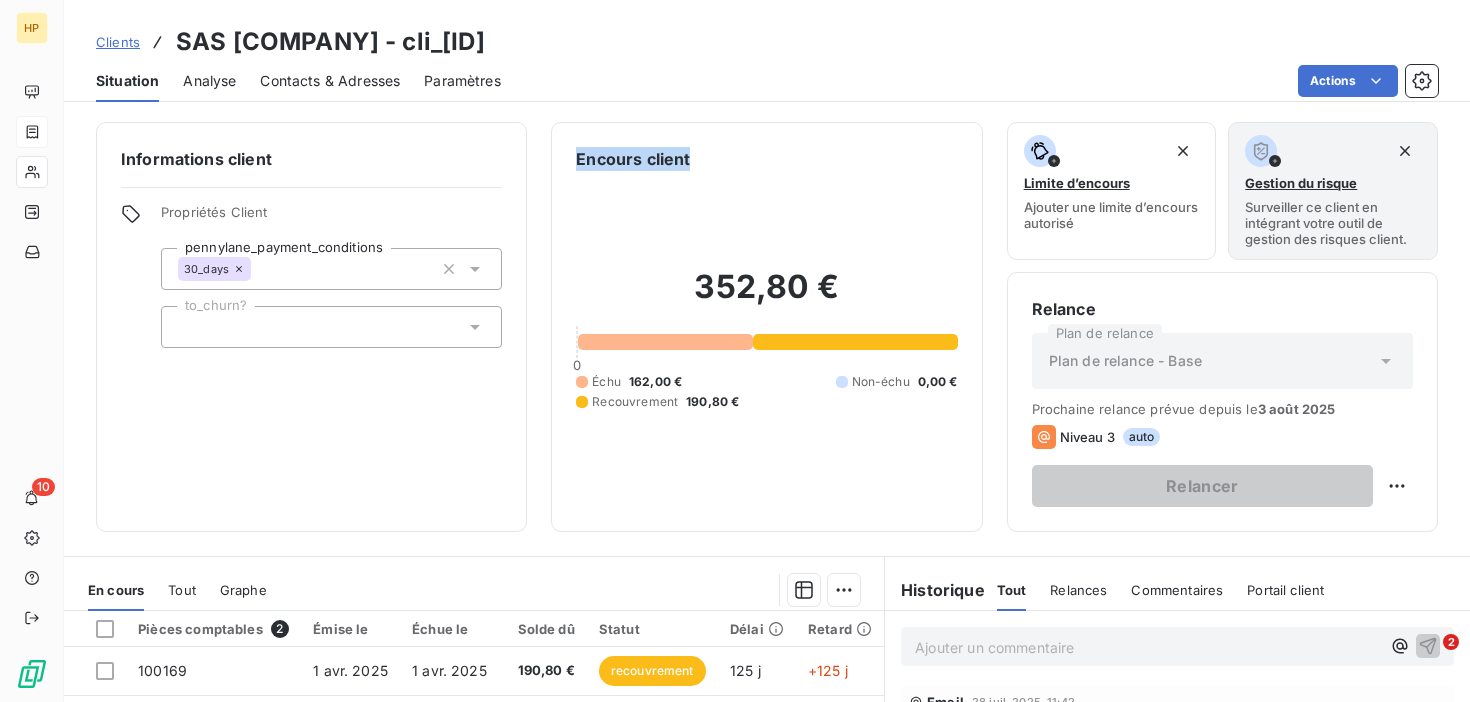 drag, startPoint x: 572, startPoint y: 158, endPoint x: 740, endPoint y: 160, distance: 168.0119 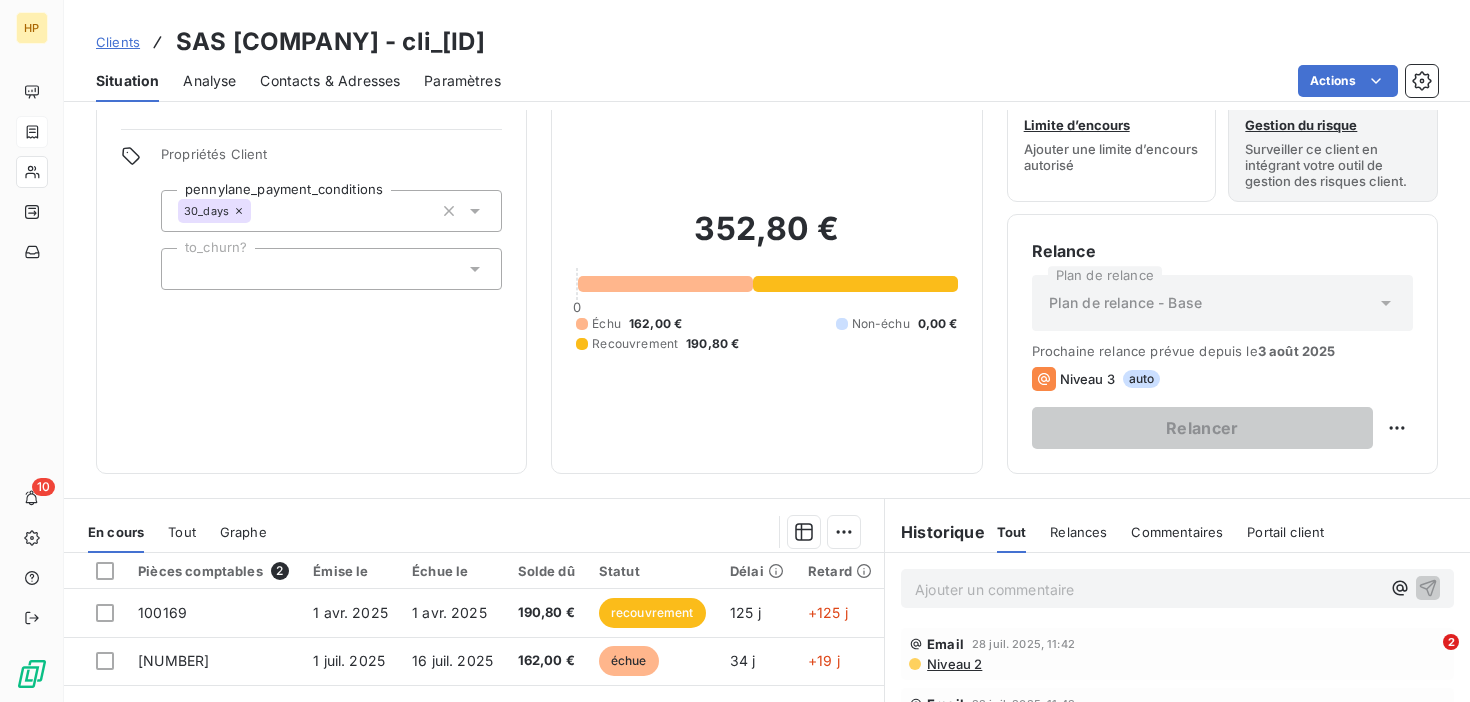scroll, scrollTop: 0, scrollLeft: 0, axis: both 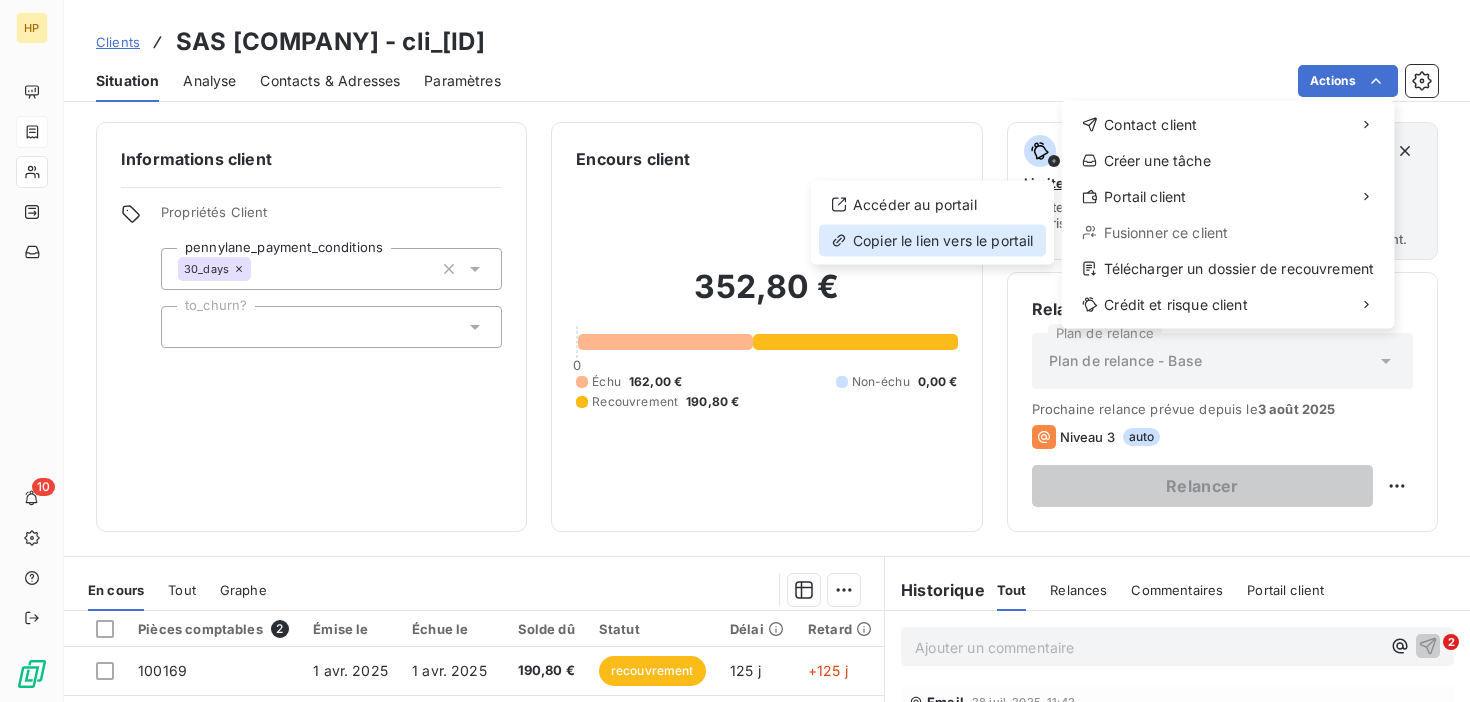 click on "Copier le lien vers le portail" at bounding box center [932, 241] 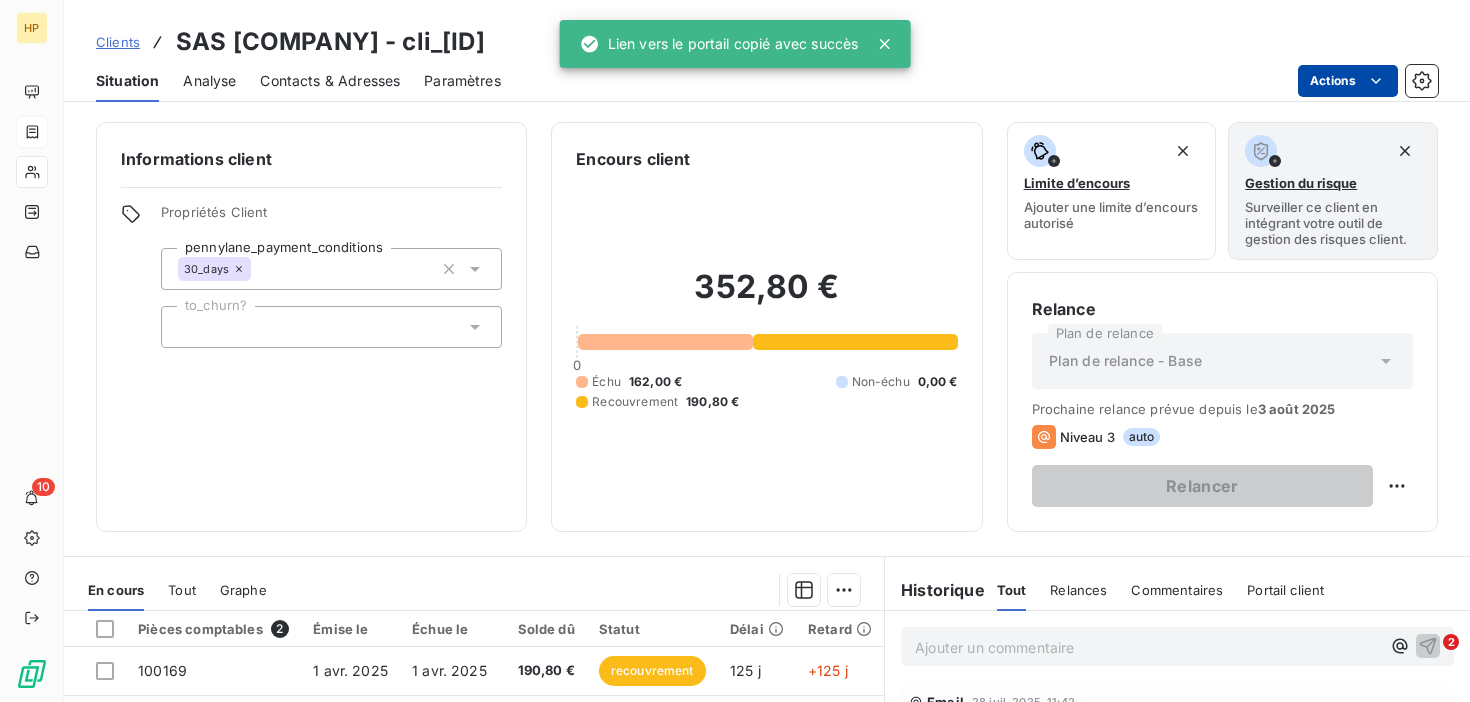 click on "HP [BRAND] Clients SAS [COMPANY] - cli_[ID] Situation Analyse Contacts & Adresses Paramètres Actions Informations client Propriétés Client [BRAND] [PAYMENT_TERMS] [CHURN_STATUS] Encours client   [CURRENCY][AMOUNT] [CURRENCY][AMOUNT] [CURRENCY][AMOUNT]   Recouvrement [CURRENCY][AMOUNT]   Limite d’encours Ajouter une limite d’encours autorisé Gestion du risque Surveiller ce client en intégrant votre outil de gestion des risques client. Relance Plan de relance Plan de relance - Base Prochaine relance prévue depuis le  [DATE] [LEVEL] auto Relancer En cours Tout Graphe Pièces comptables 2 Émise le Échue le Solde dû Statut Délai   Retard   [NUMBER] [DATE] [DATE] [CURRENCY][AMOUNT] recouvrement [DAYS] [DAYS] [NUMBER] [DATE] [DATE] [CURRENCY][AMOUNT] échue [DAYS] [DAYS] Lignes par page 25 Précédent 1 Suivant Historique Tout Relances Commentaires Portail client Tout Relances Commentaires Portail client Ajouter un commentaire ﻿ Email [DATE], [TIME] [LEVEL] Email [LEVEL]" at bounding box center (735, 351) 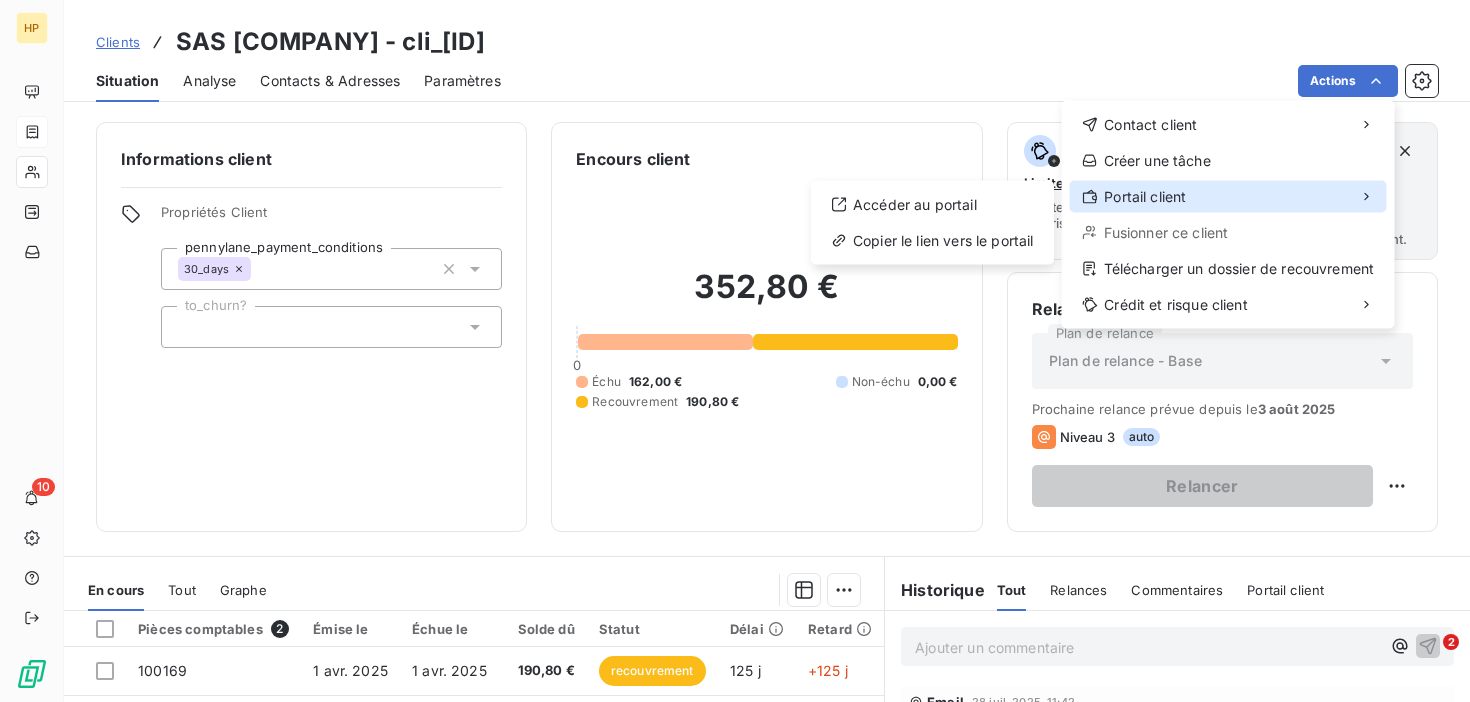 click on "Portail client" at bounding box center [1228, 197] 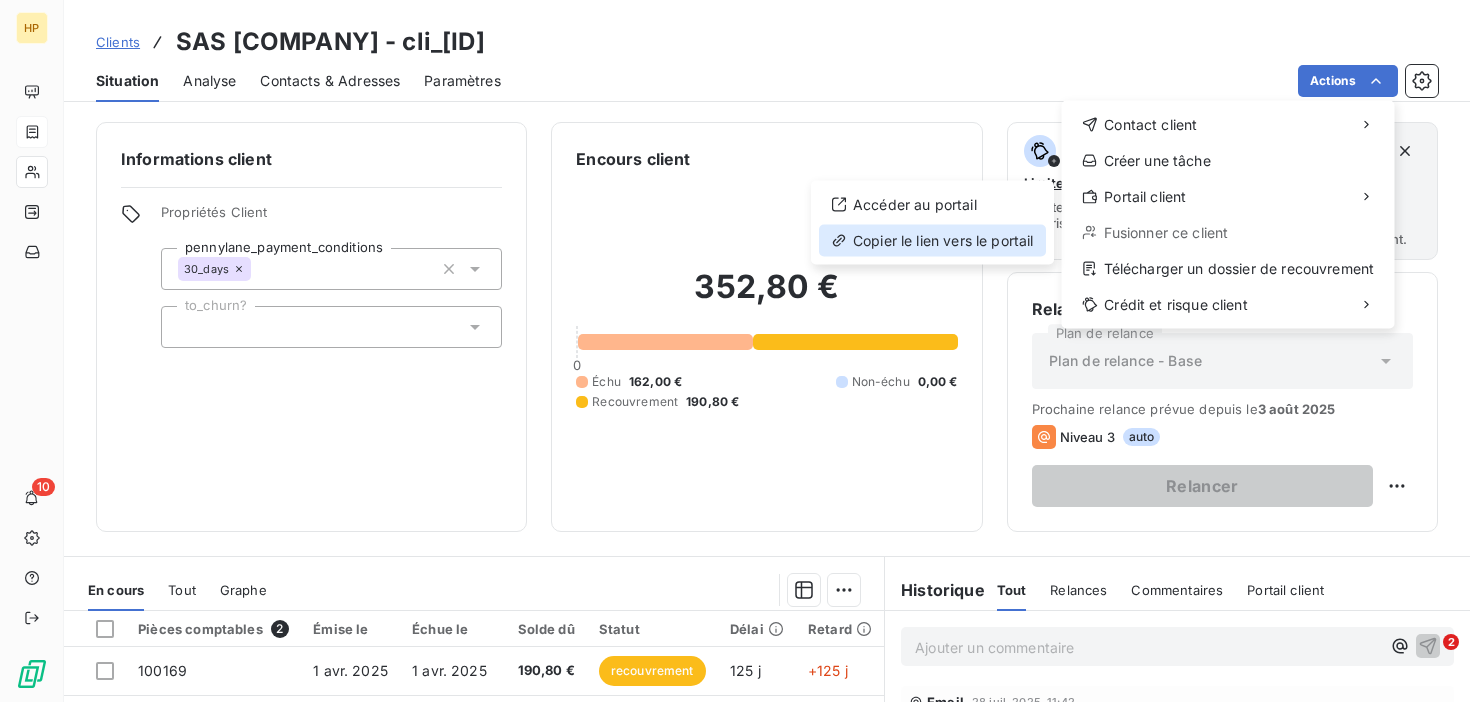click on "Copier le lien vers le portail" at bounding box center [932, 241] 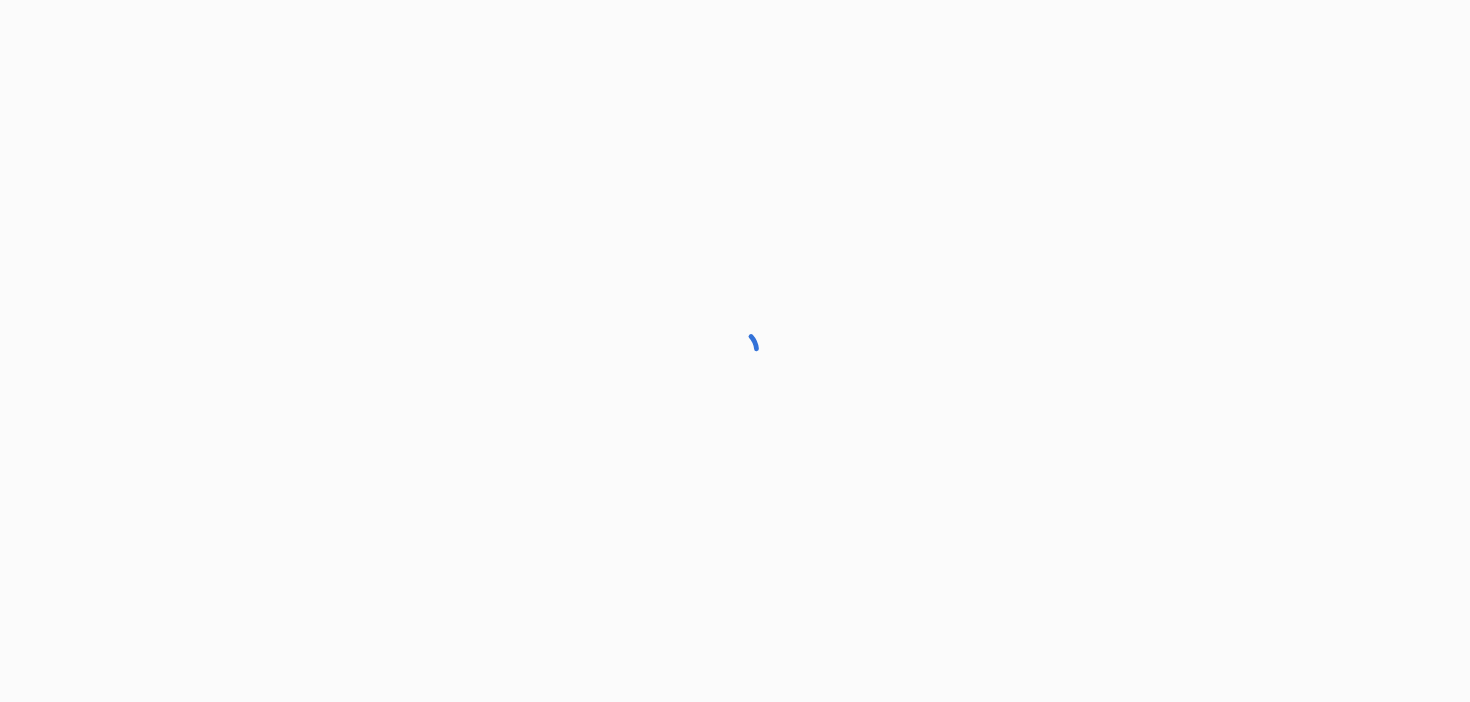 scroll, scrollTop: 0, scrollLeft: 0, axis: both 